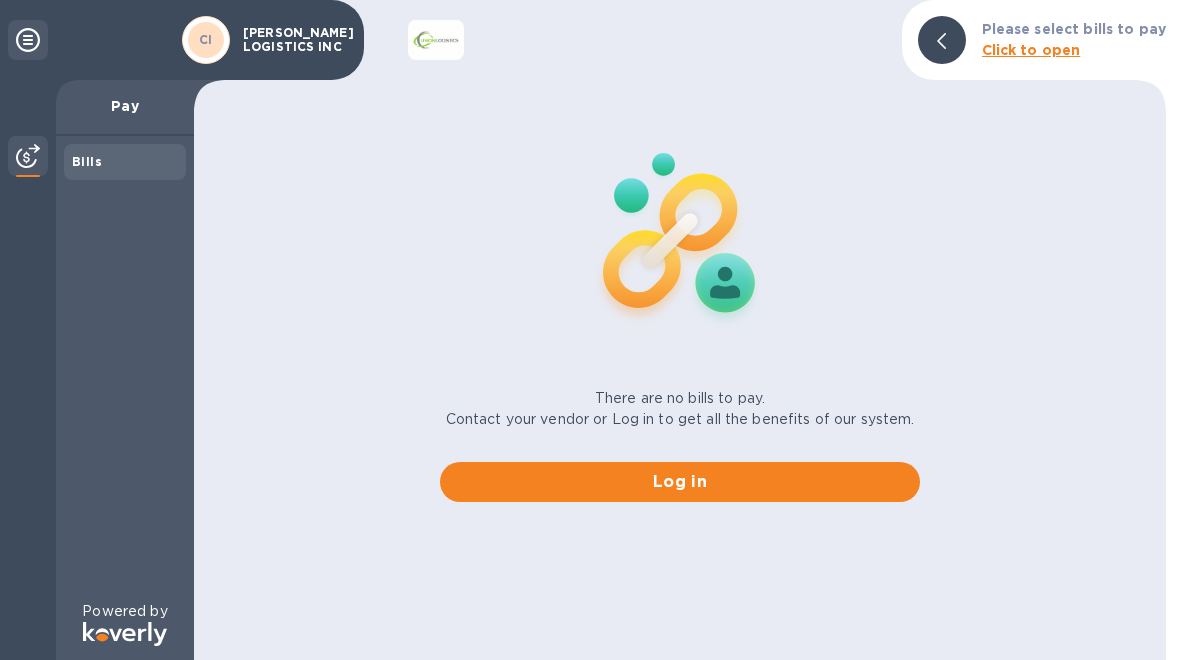 scroll, scrollTop: 0, scrollLeft: 0, axis: both 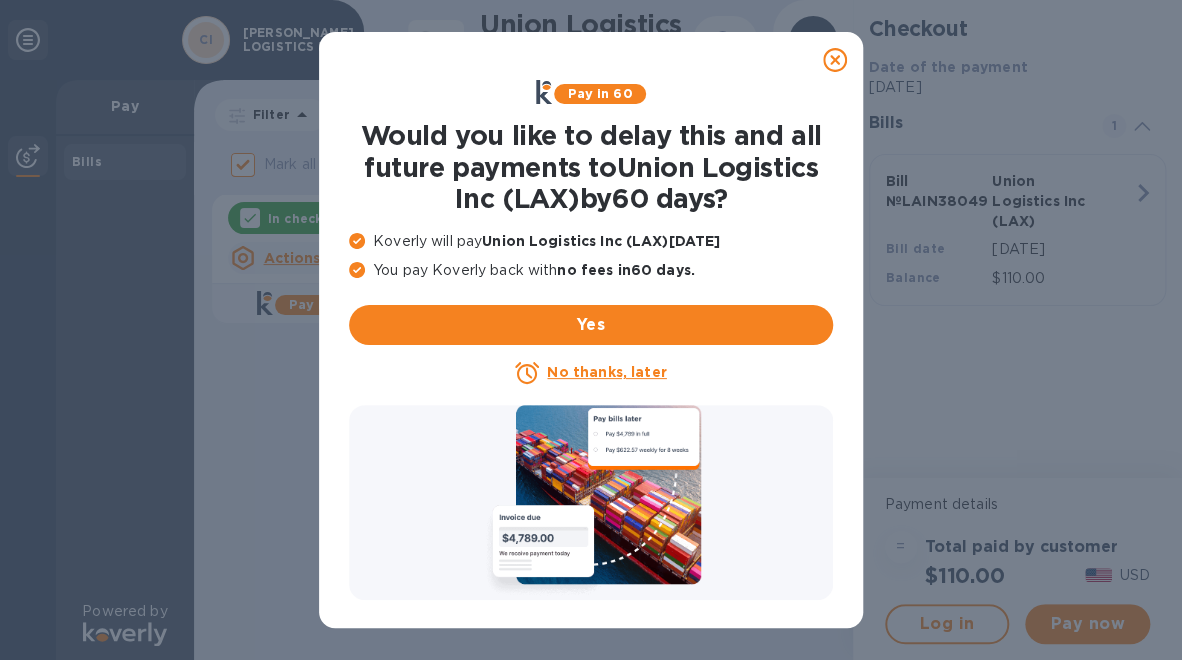 click on "No thanks, later" at bounding box center (606, 372) 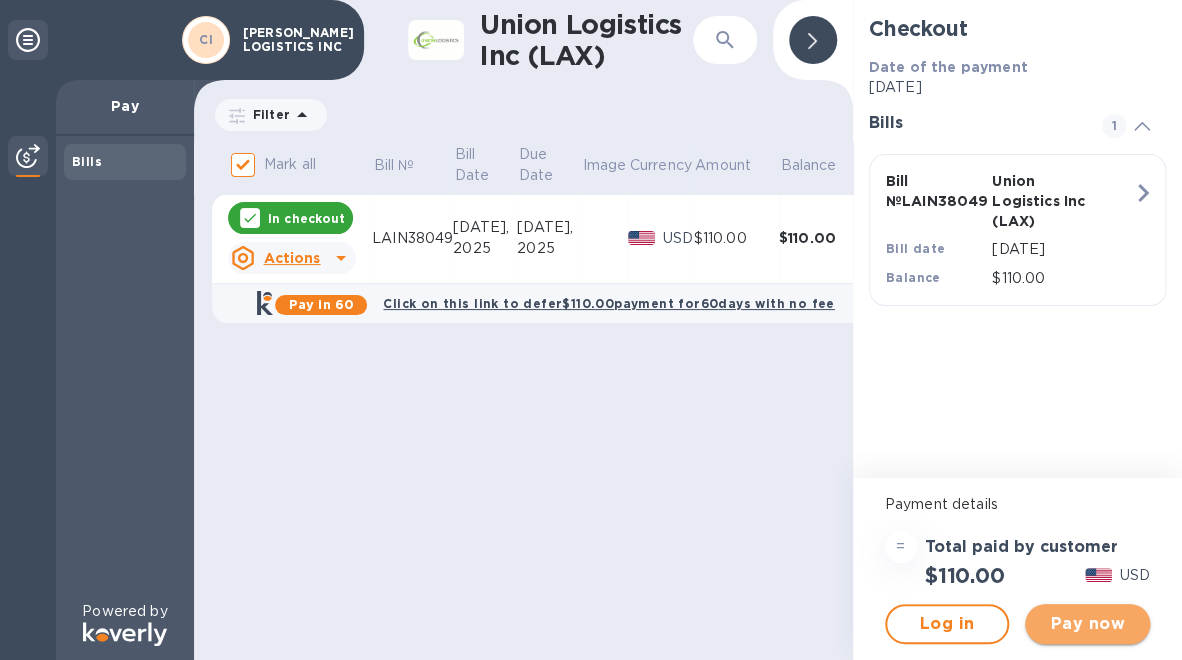click on "Pay now" at bounding box center [1087, 624] 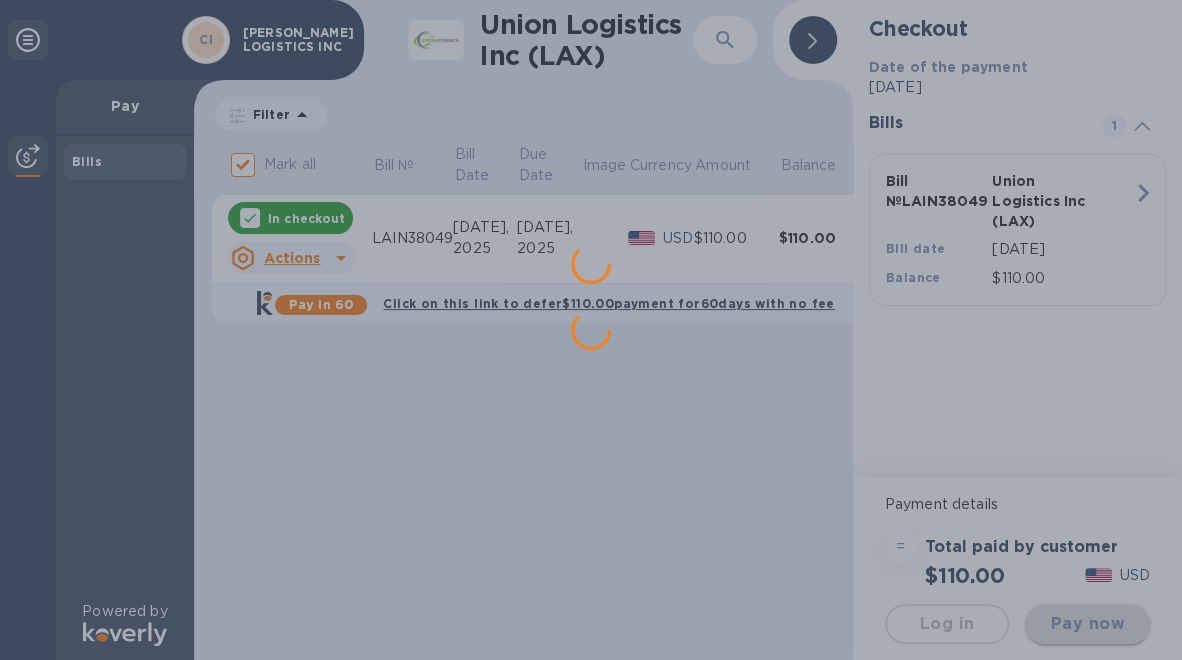 scroll, scrollTop: 0, scrollLeft: 0, axis: both 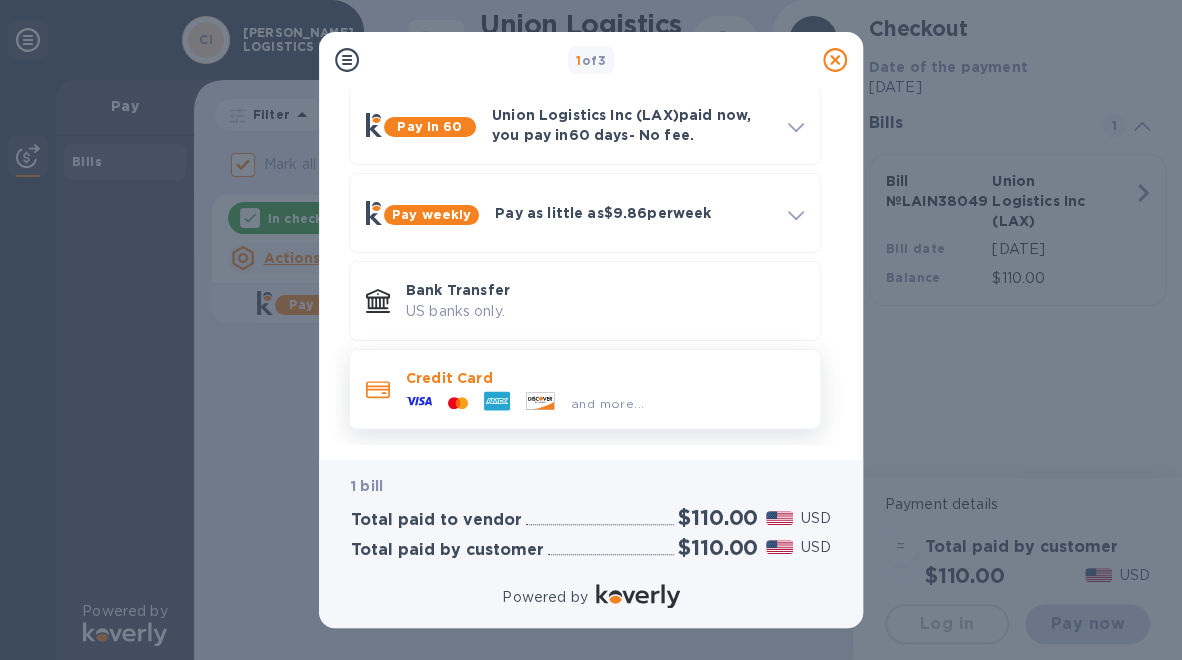 click on "and more..." at bounding box center (605, 399) 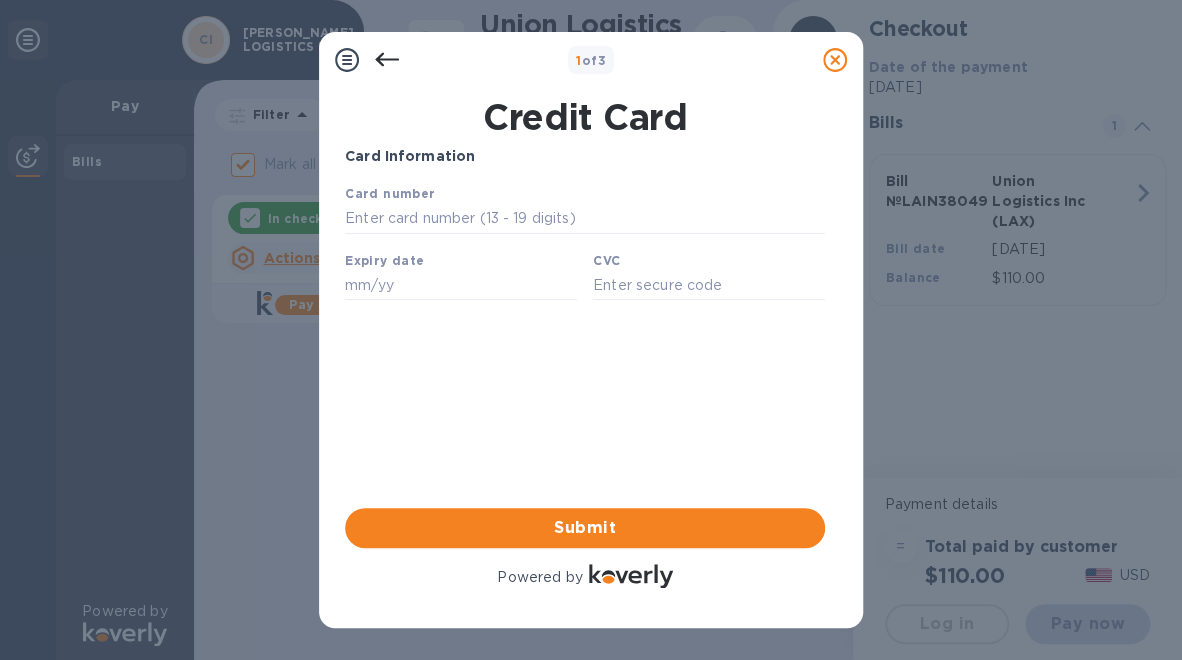 scroll, scrollTop: 0, scrollLeft: 0, axis: both 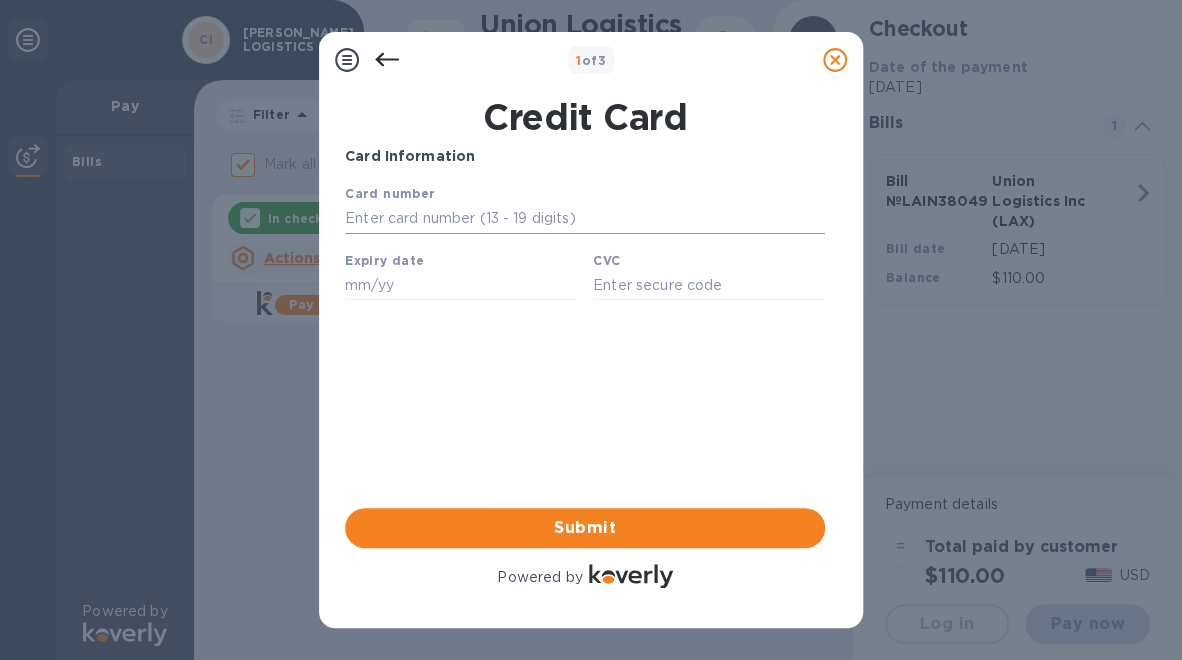 click at bounding box center (585, 219) 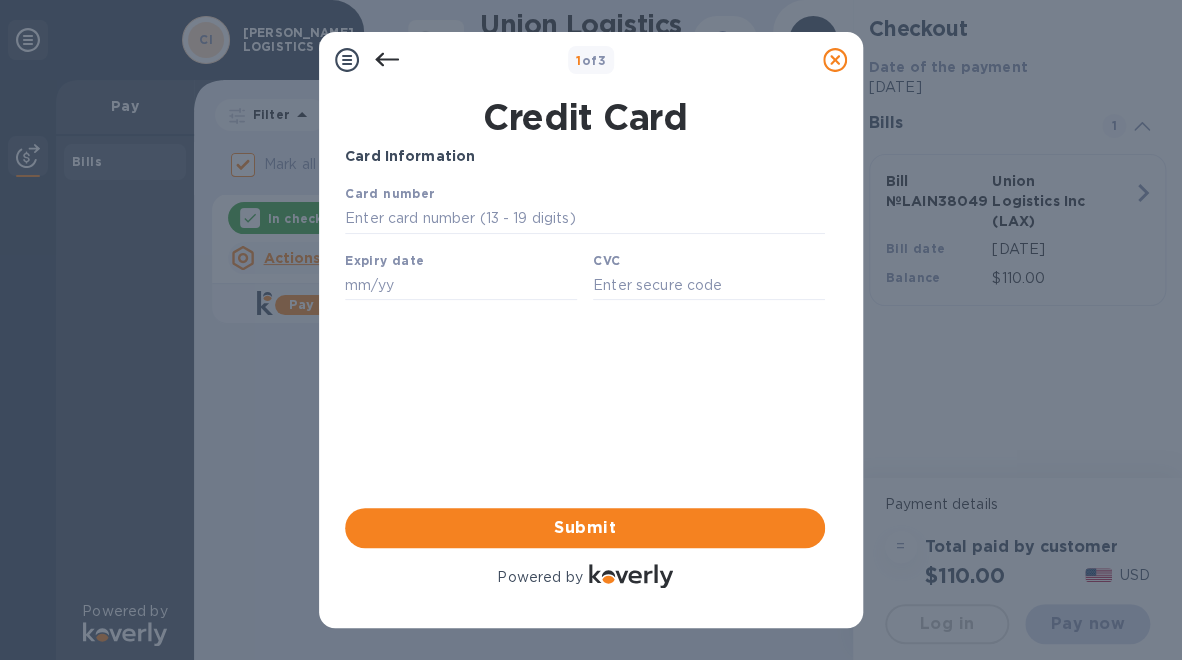 paste on "[CREDIT_CARD_NUMBER]" 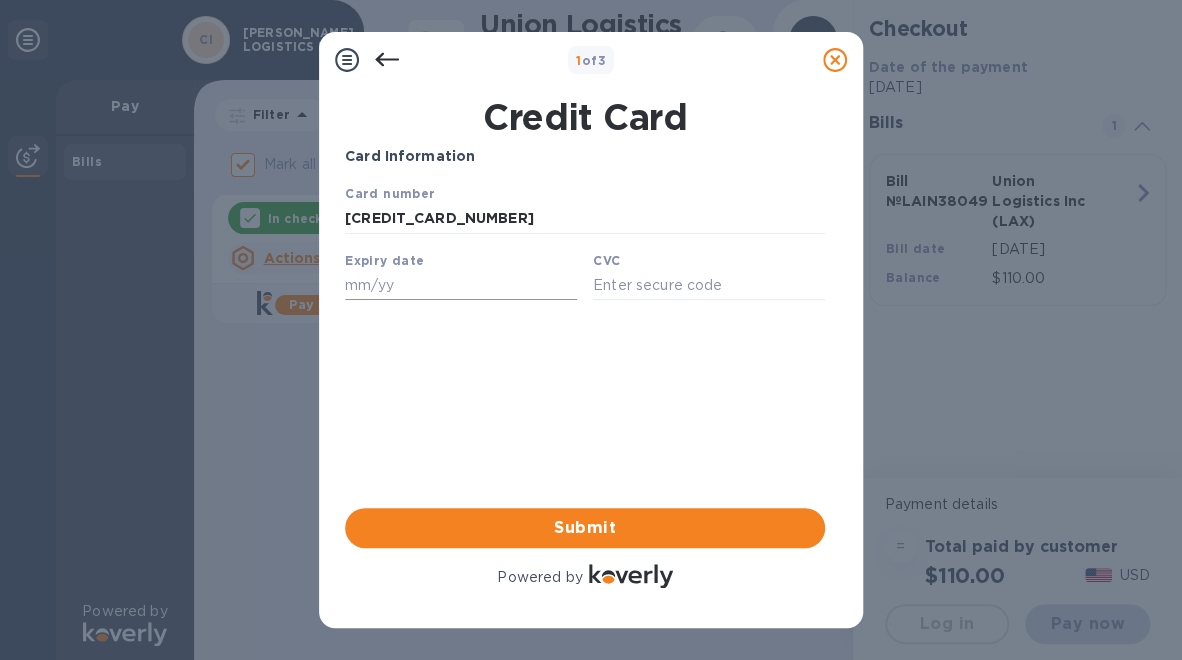 type on "[CREDIT_CARD_NUMBER]" 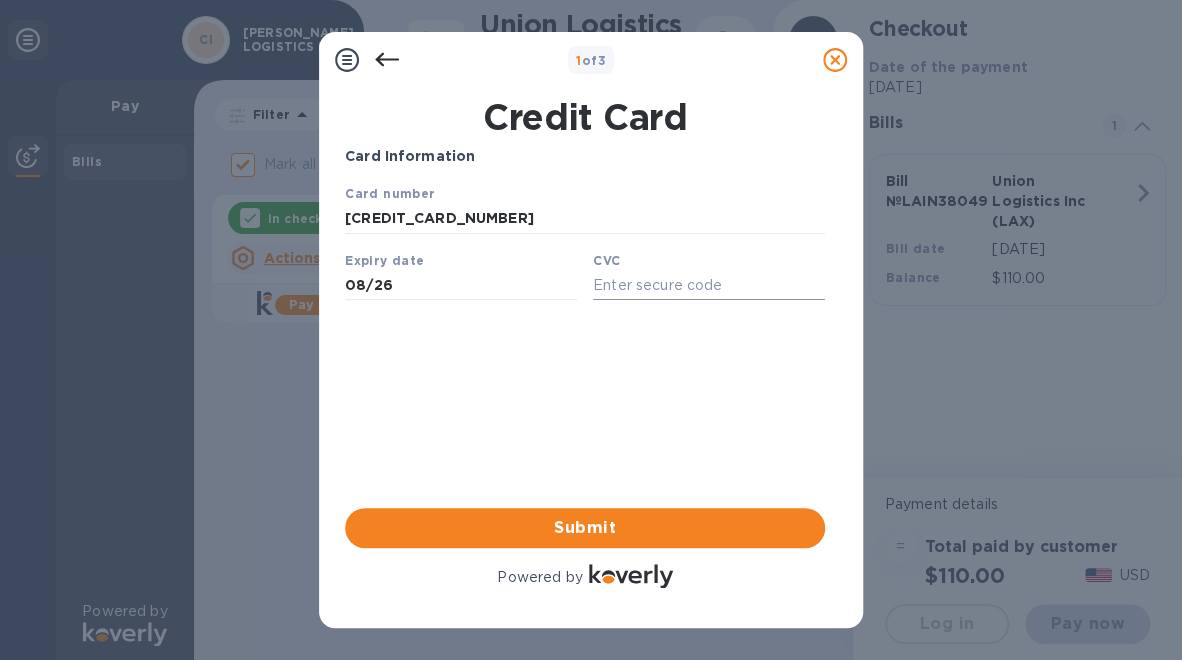 type on "08/26" 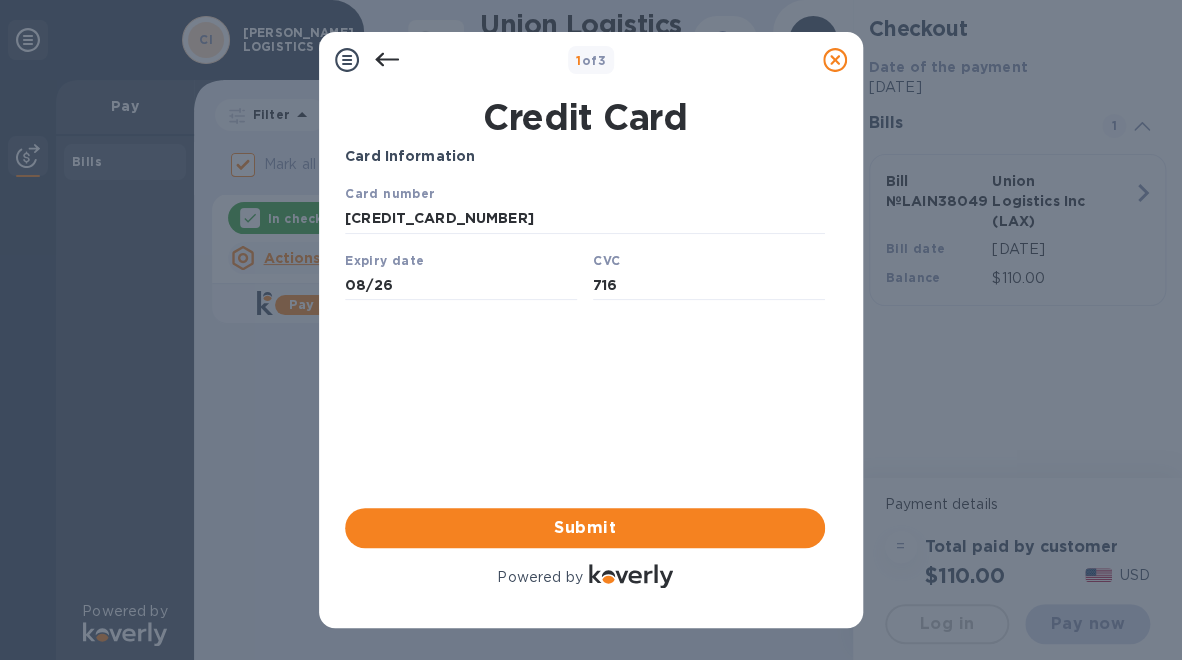 type on "716" 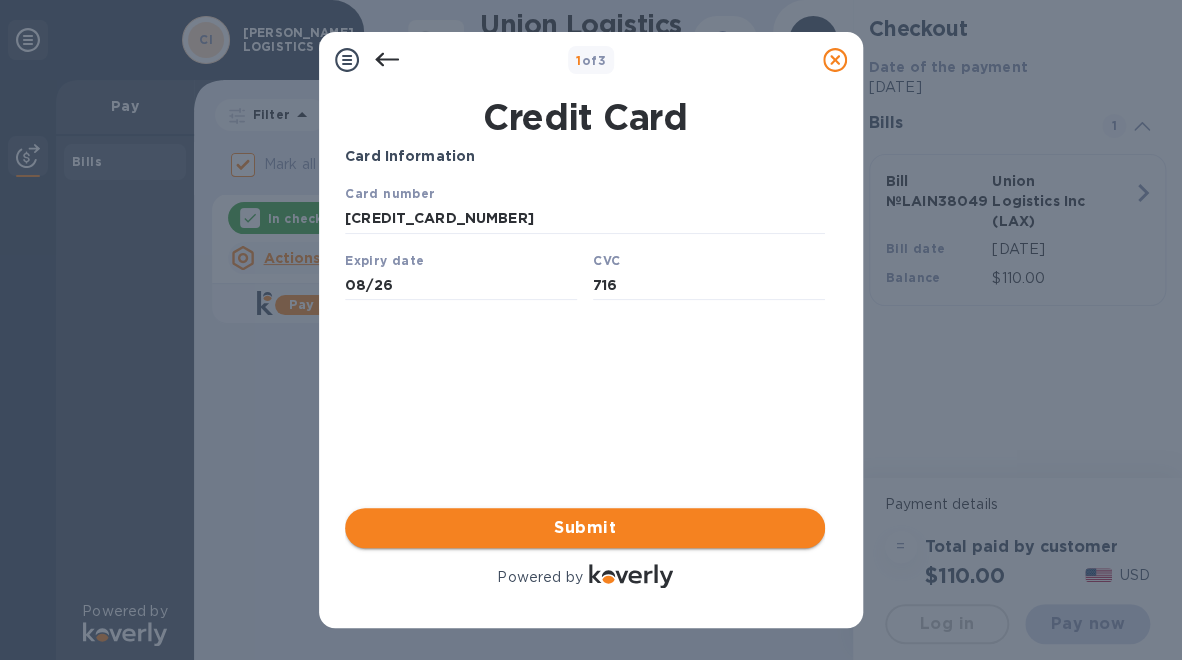 click on "Submit" at bounding box center [585, 528] 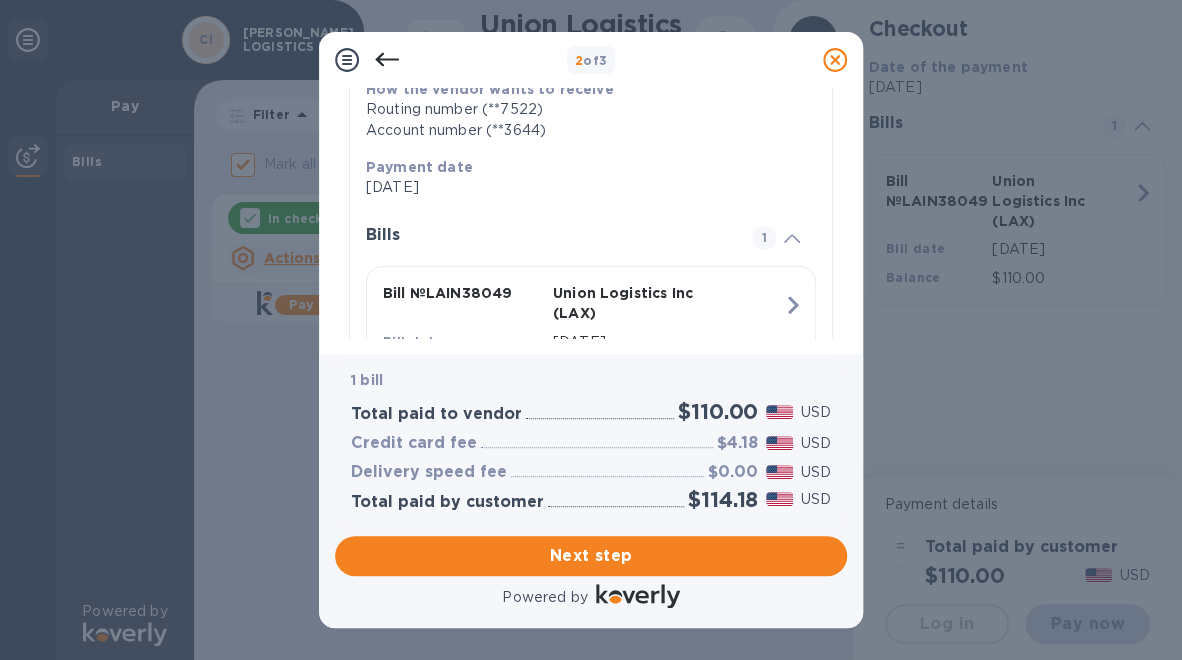scroll, scrollTop: 423, scrollLeft: 0, axis: vertical 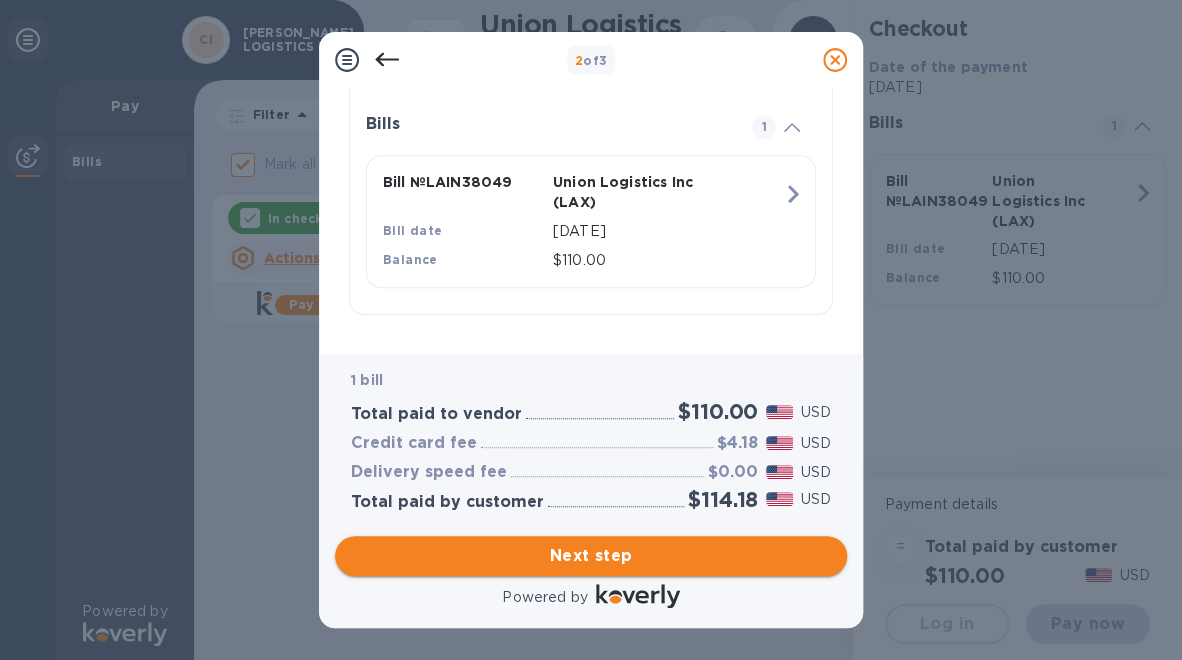 click on "Next step" at bounding box center (591, 556) 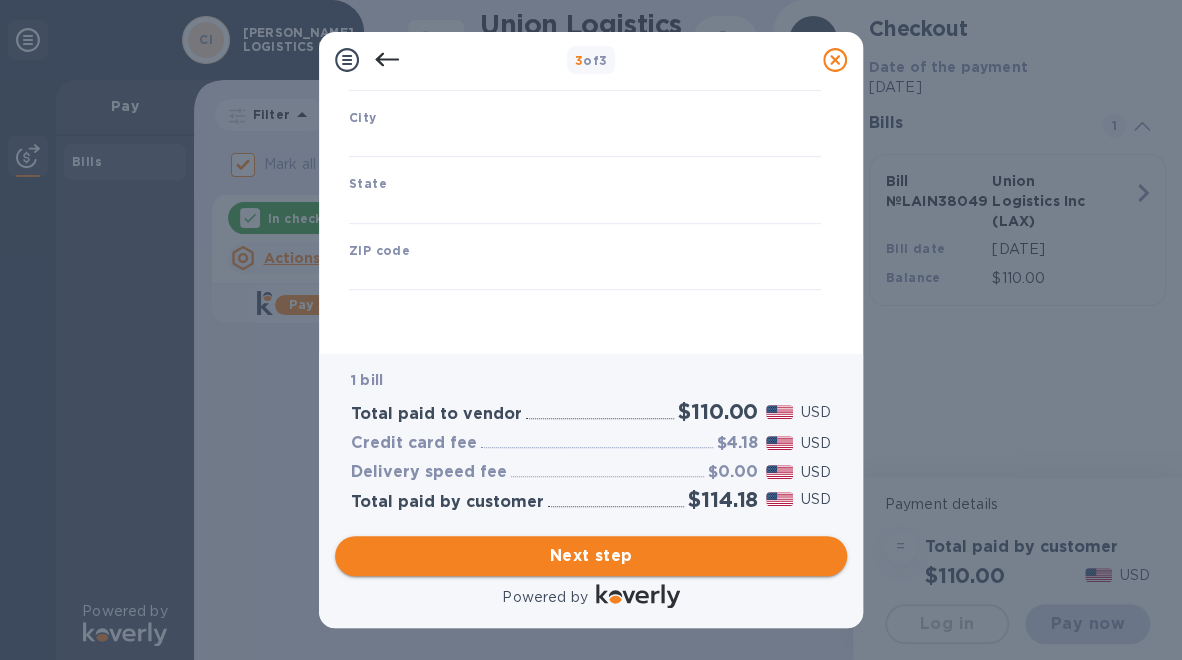 type on "[GEOGRAPHIC_DATA]" 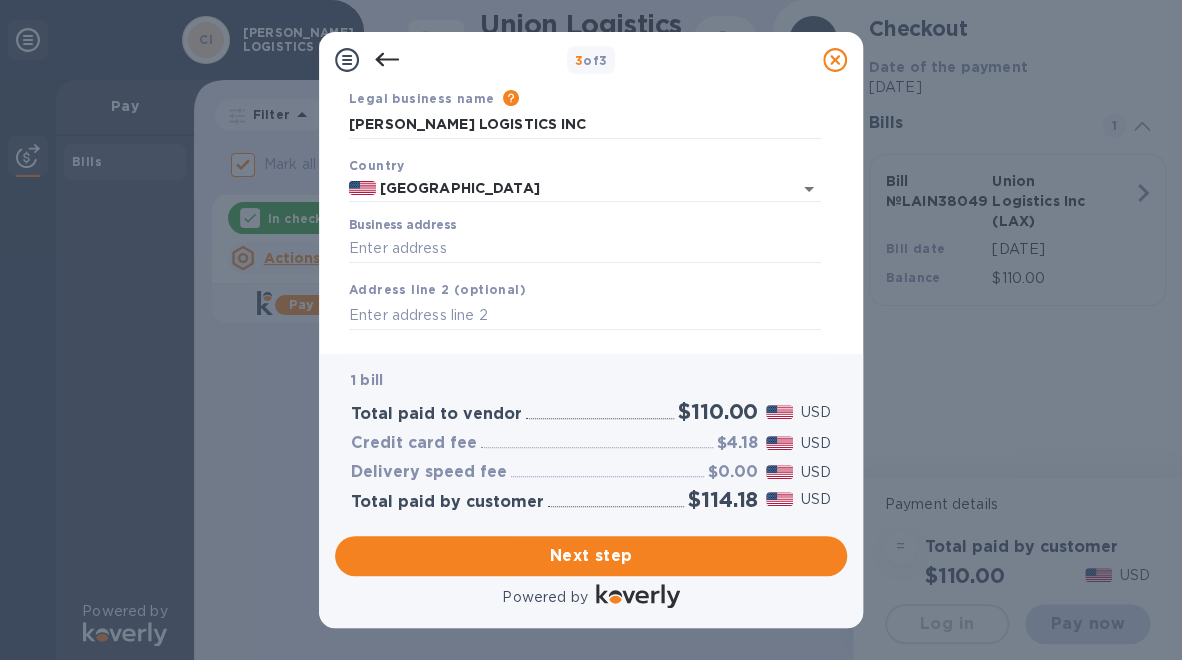 scroll, scrollTop: 21, scrollLeft: 0, axis: vertical 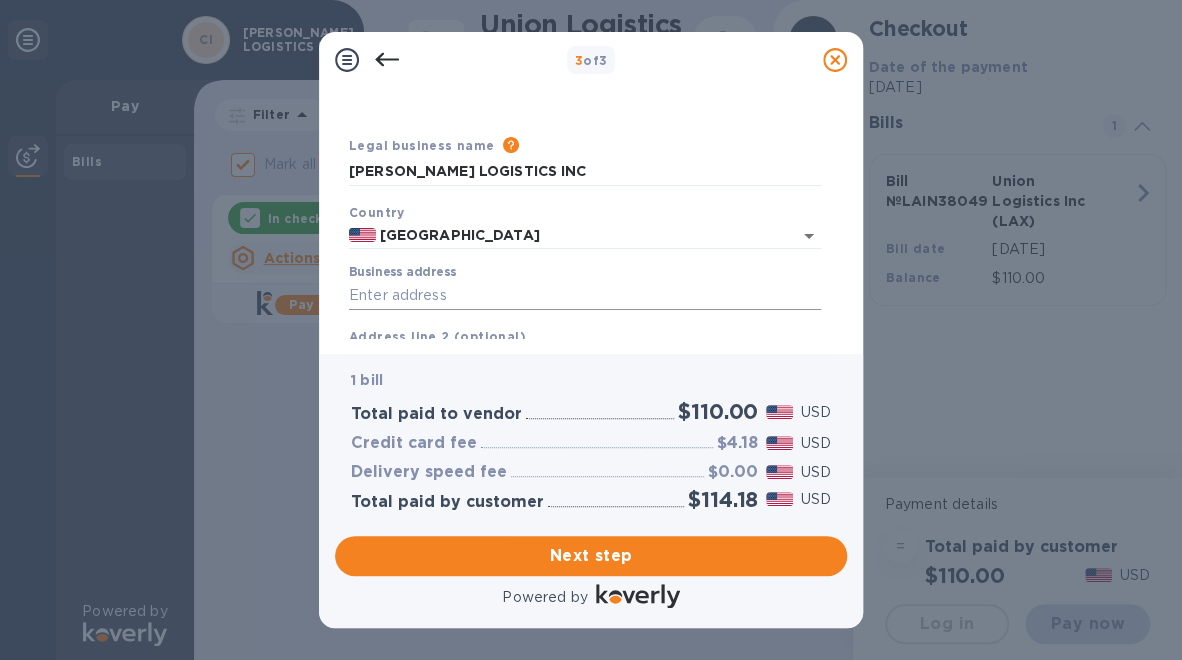 click on "Business address" at bounding box center [585, 296] 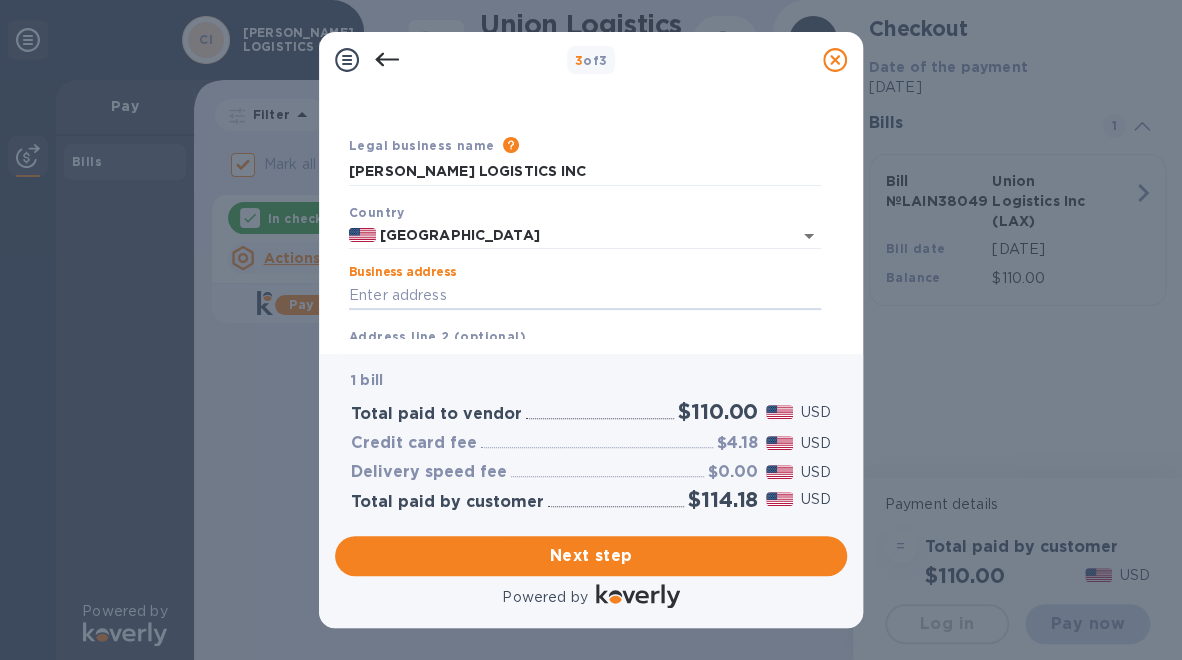 type on "[STREET_ADDRESS]" 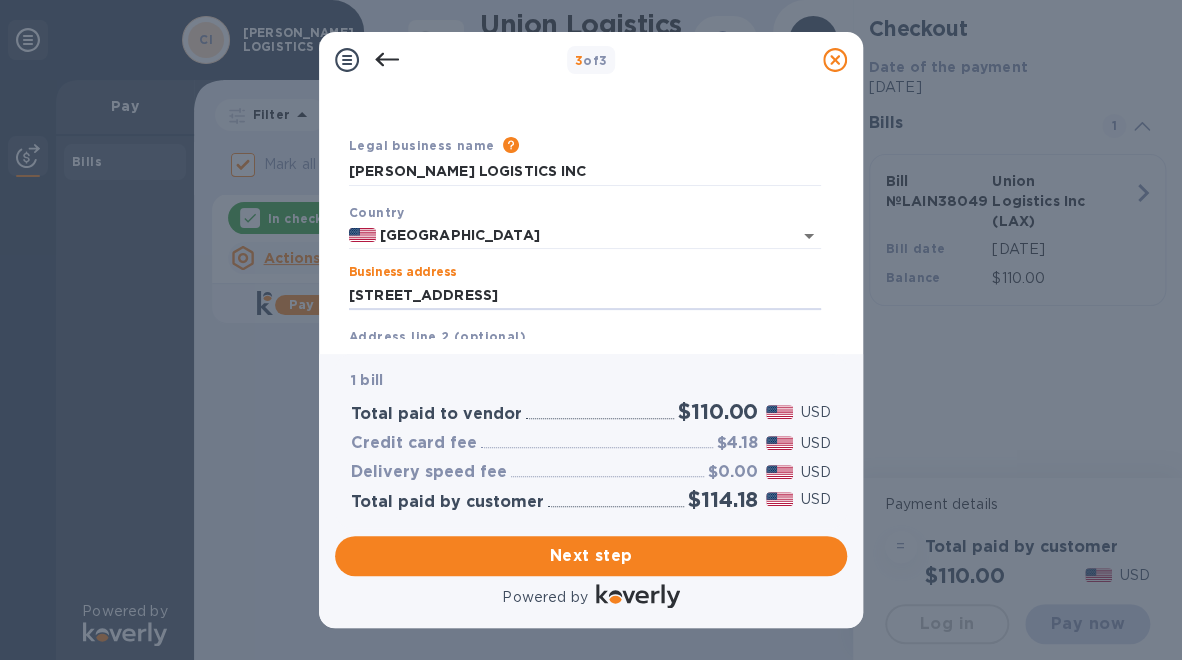 type on "[GEOGRAPHIC_DATA]" 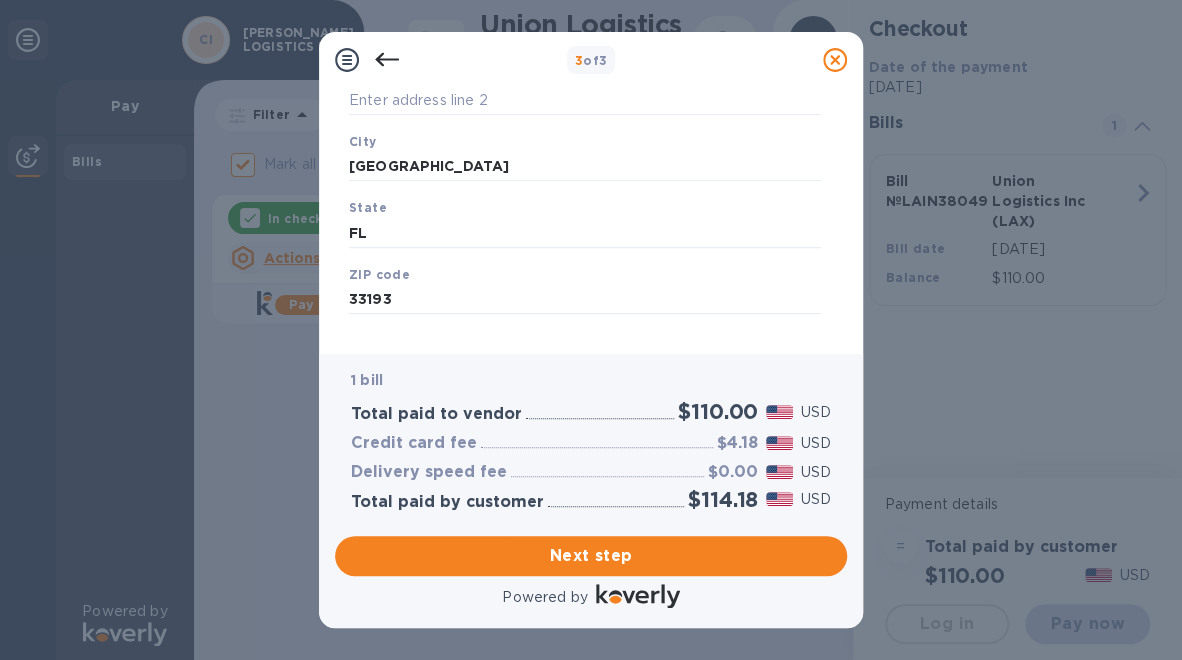scroll, scrollTop: 310, scrollLeft: 0, axis: vertical 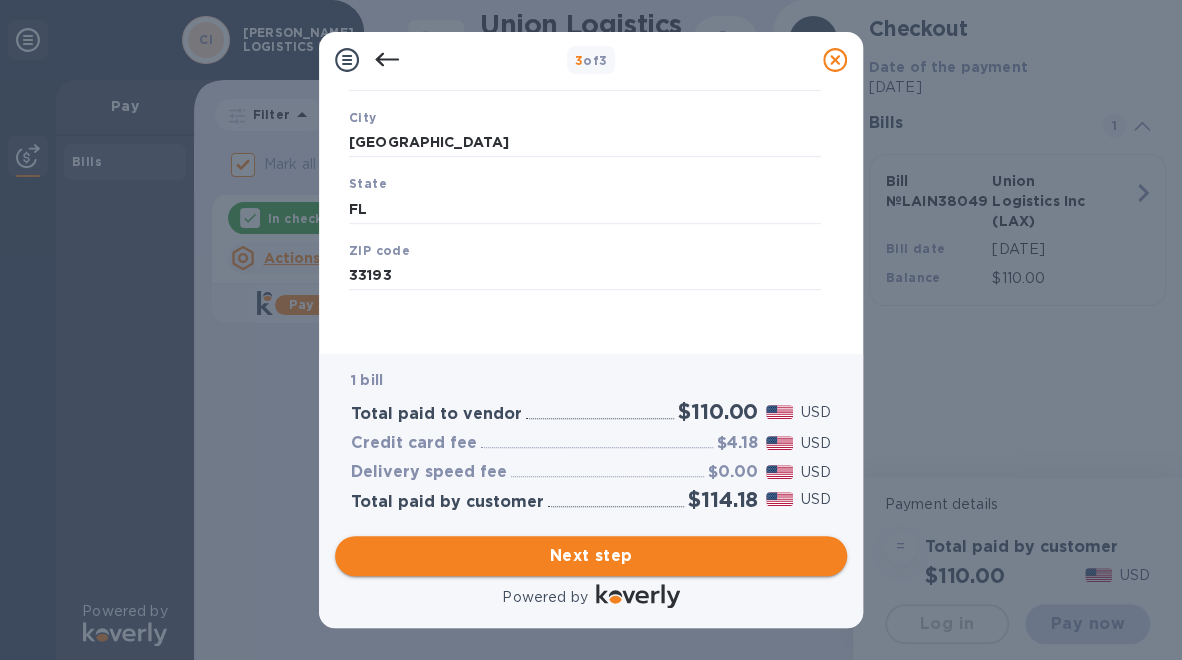 click on "Next step" at bounding box center [591, 556] 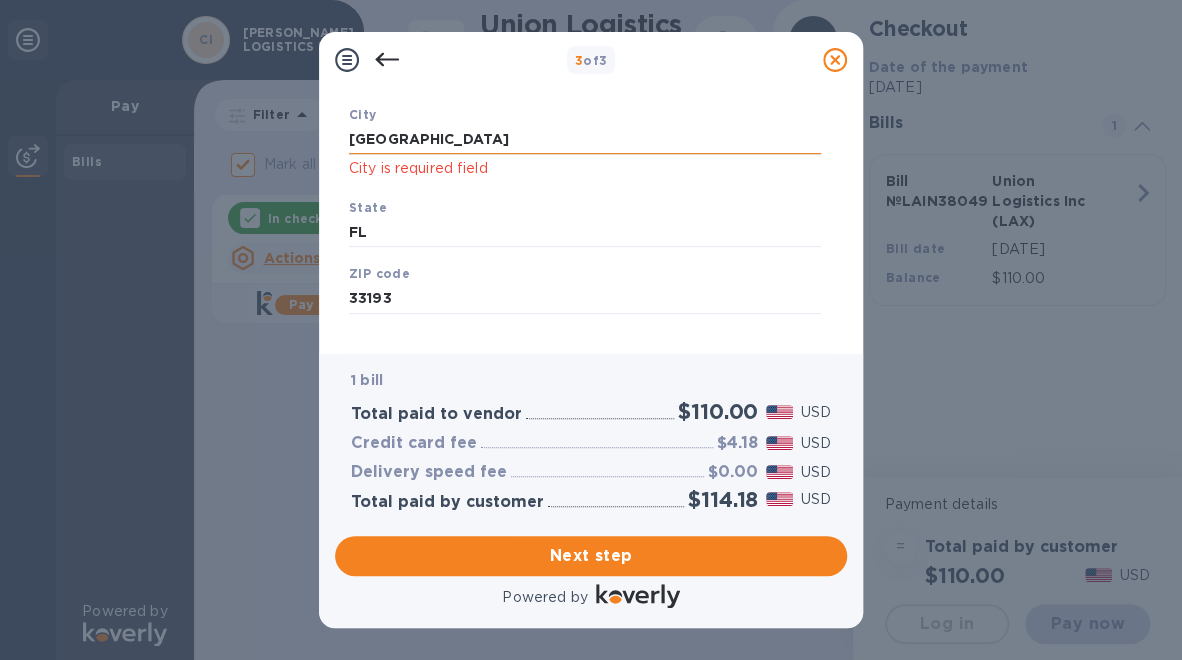 click on "[GEOGRAPHIC_DATA]" at bounding box center (585, 140) 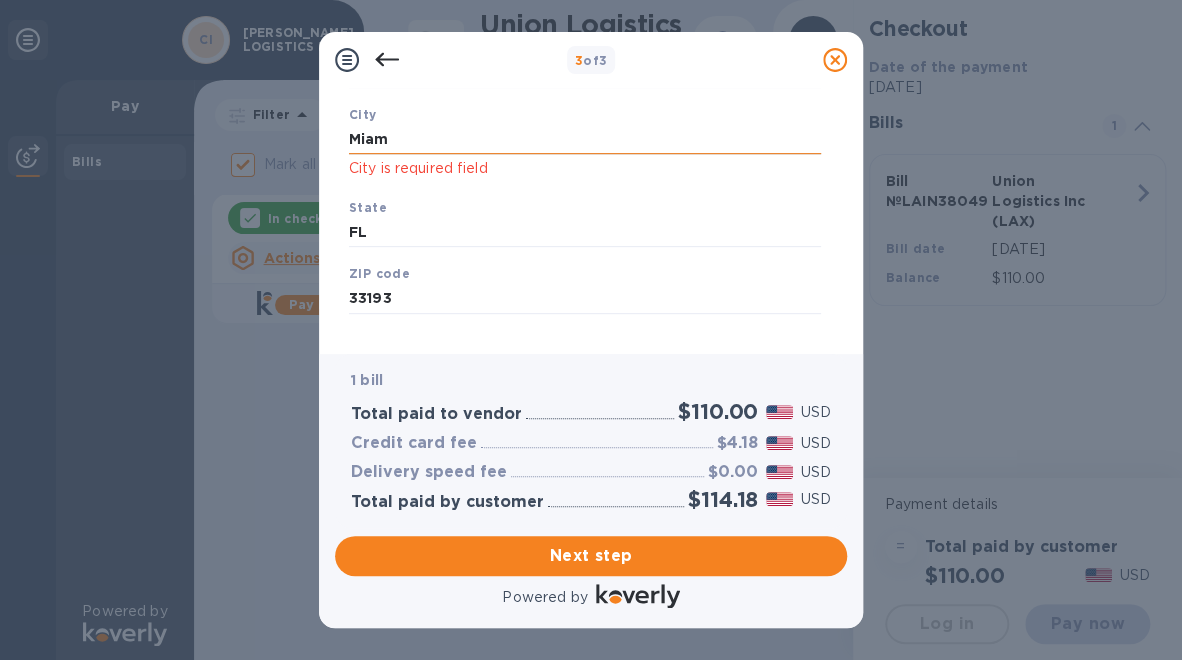 type on "[GEOGRAPHIC_DATA]" 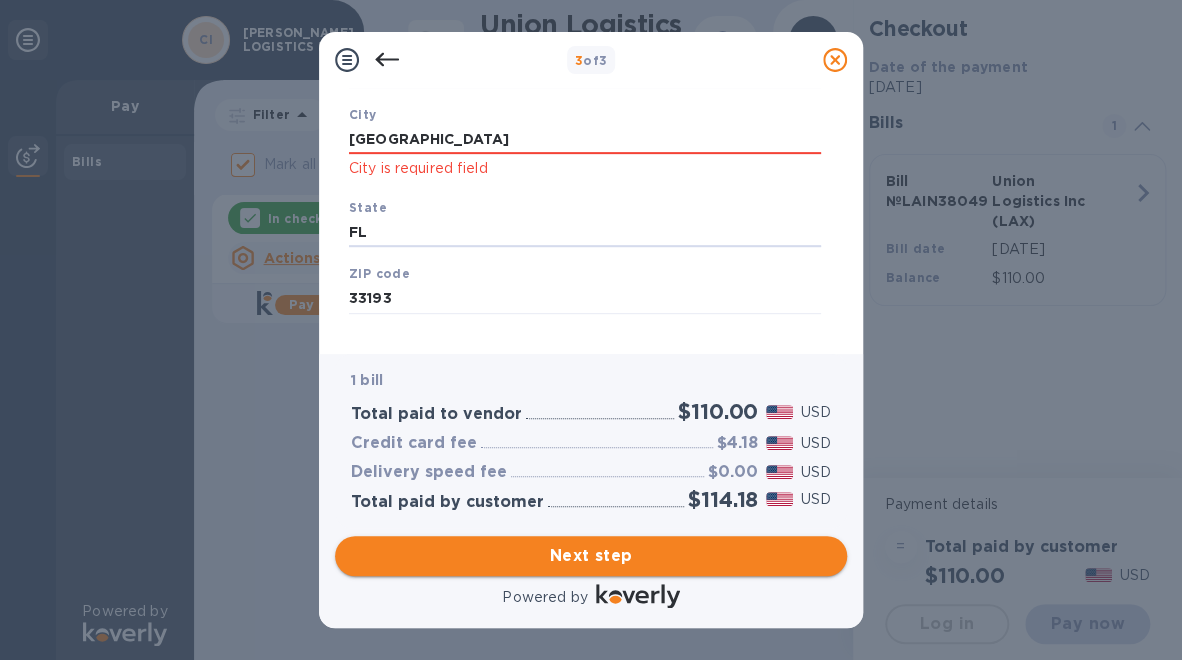 click on "Next step" at bounding box center [591, 556] 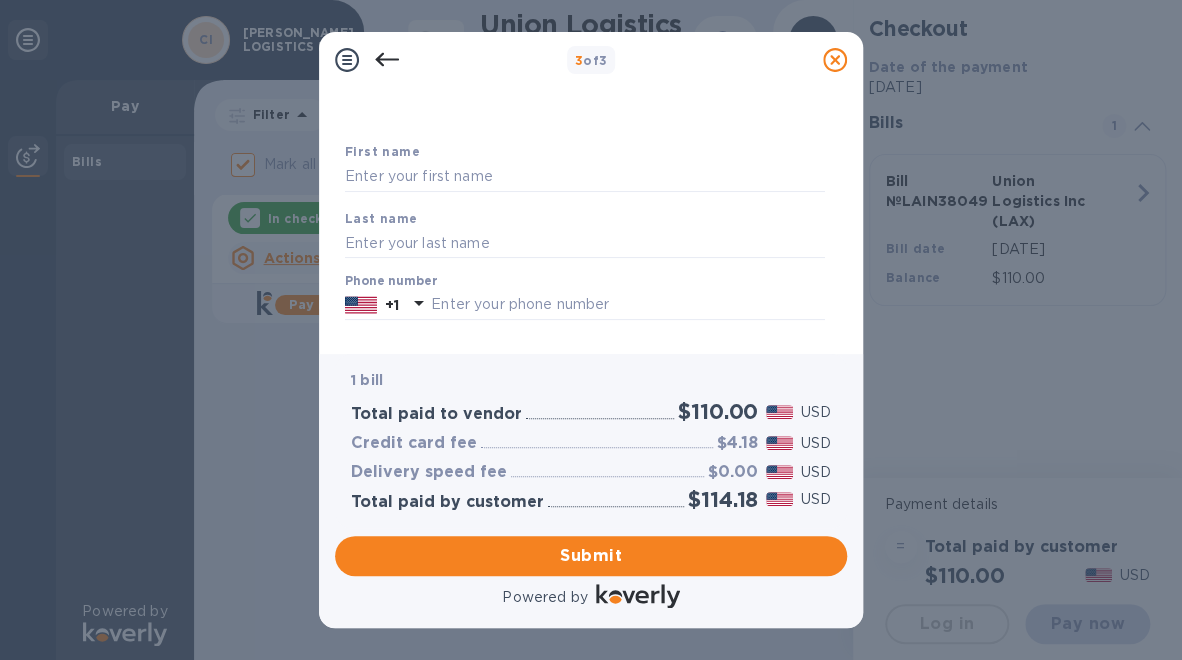scroll, scrollTop: 80, scrollLeft: 0, axis: vertical 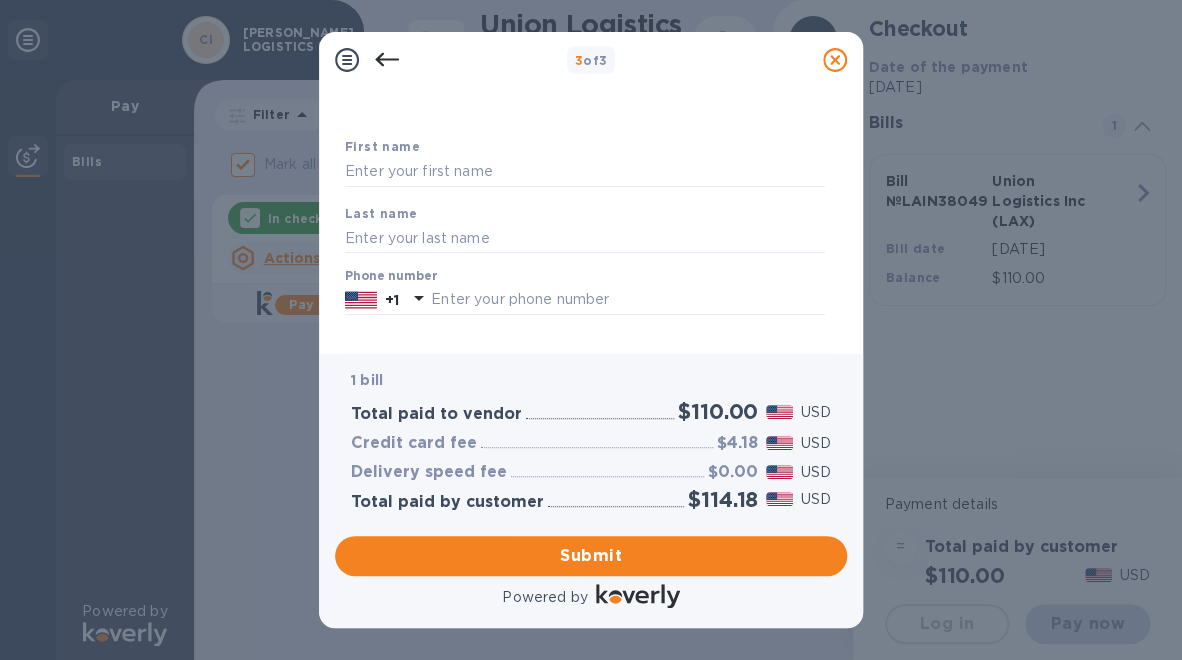 click on "First name" at bounding box center (585, 161) 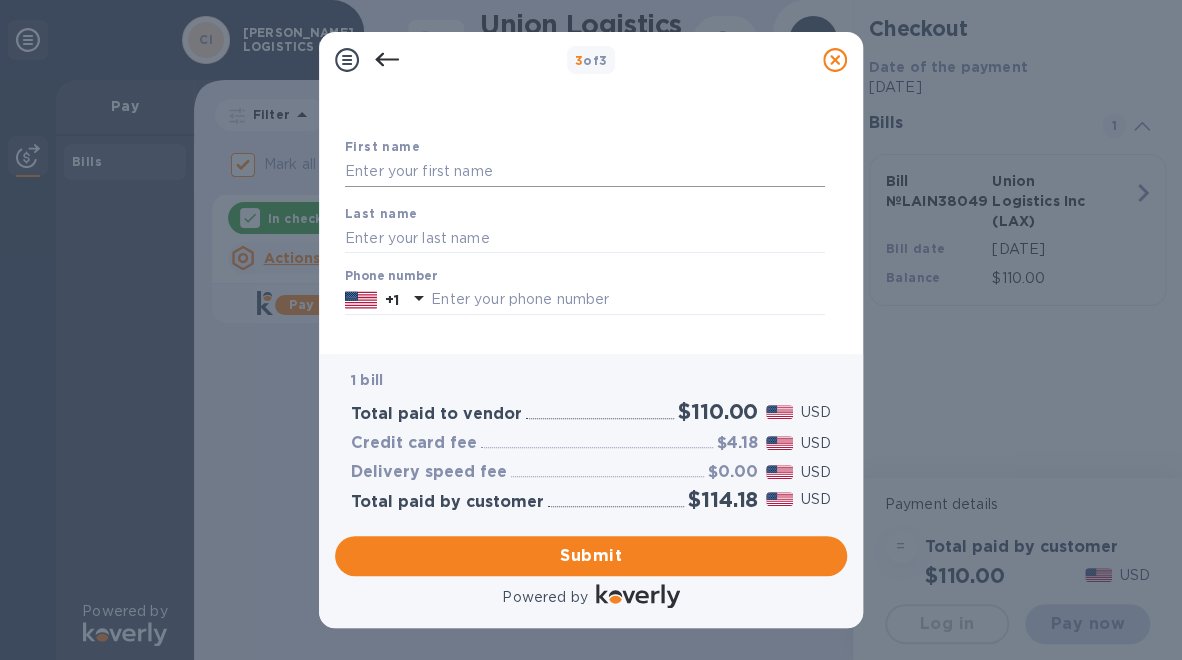 click at bounding box center (585, 172) 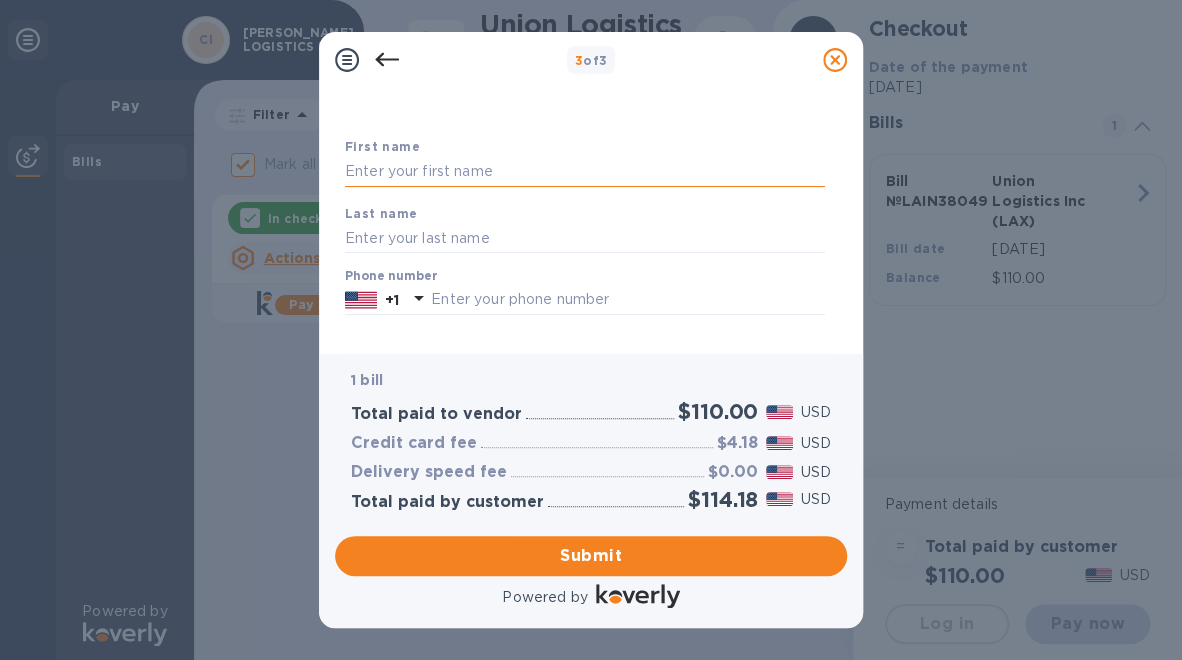 type on "[PERSON_NAME]" 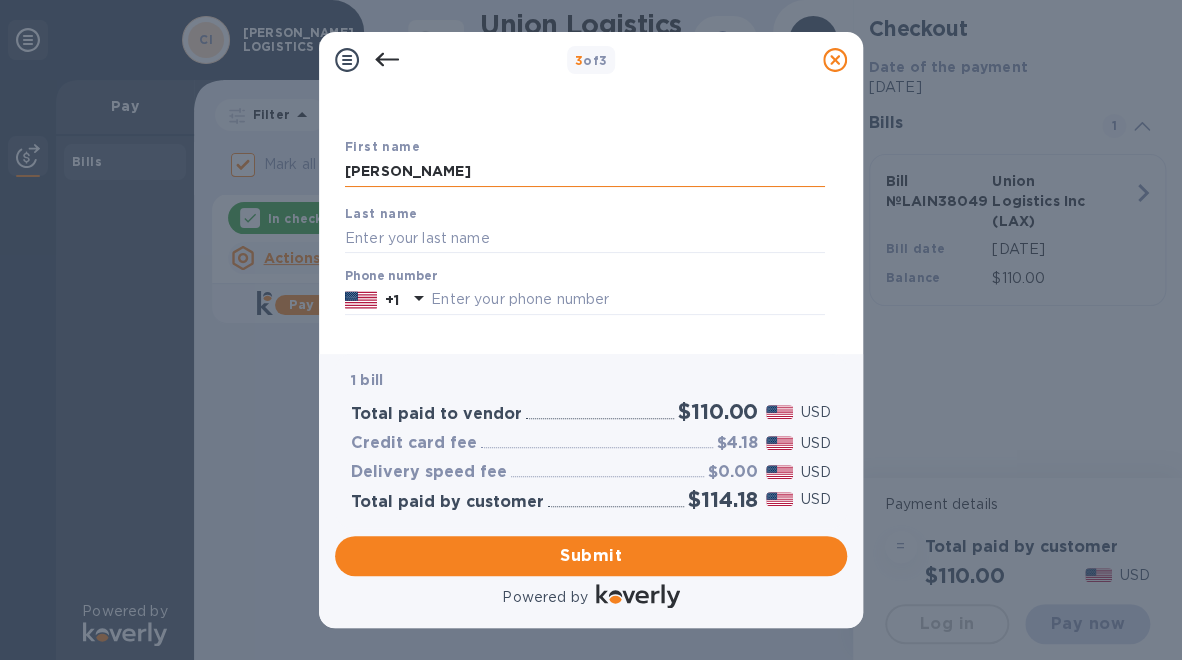 type on "rico" 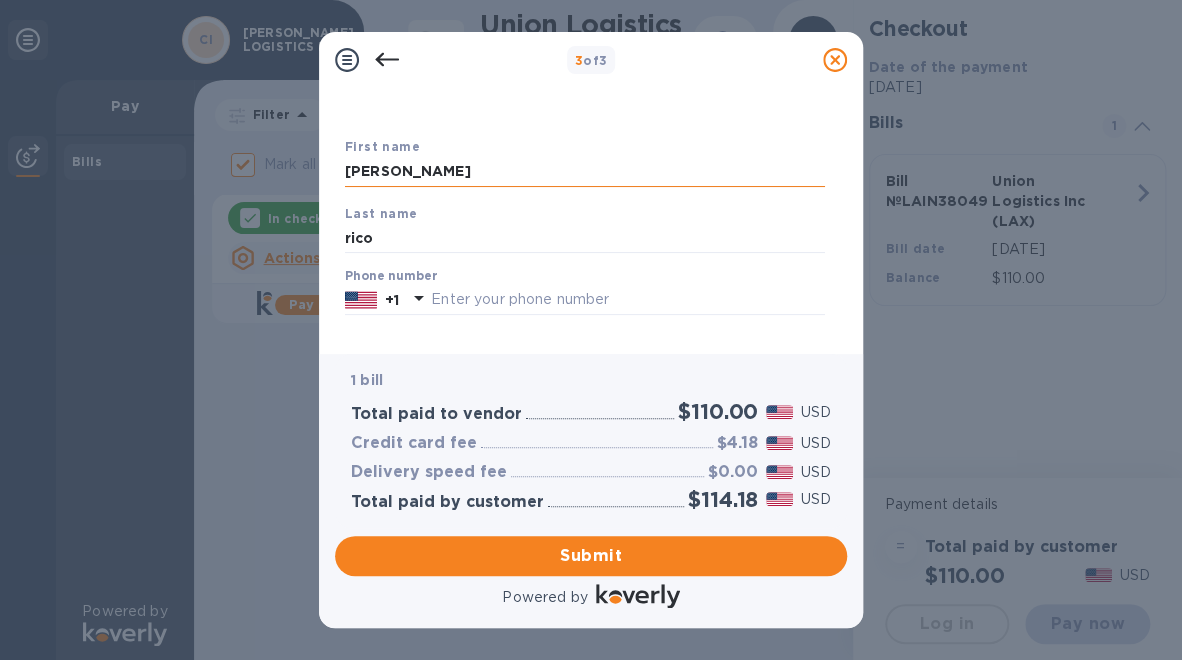 type on "3054634838" 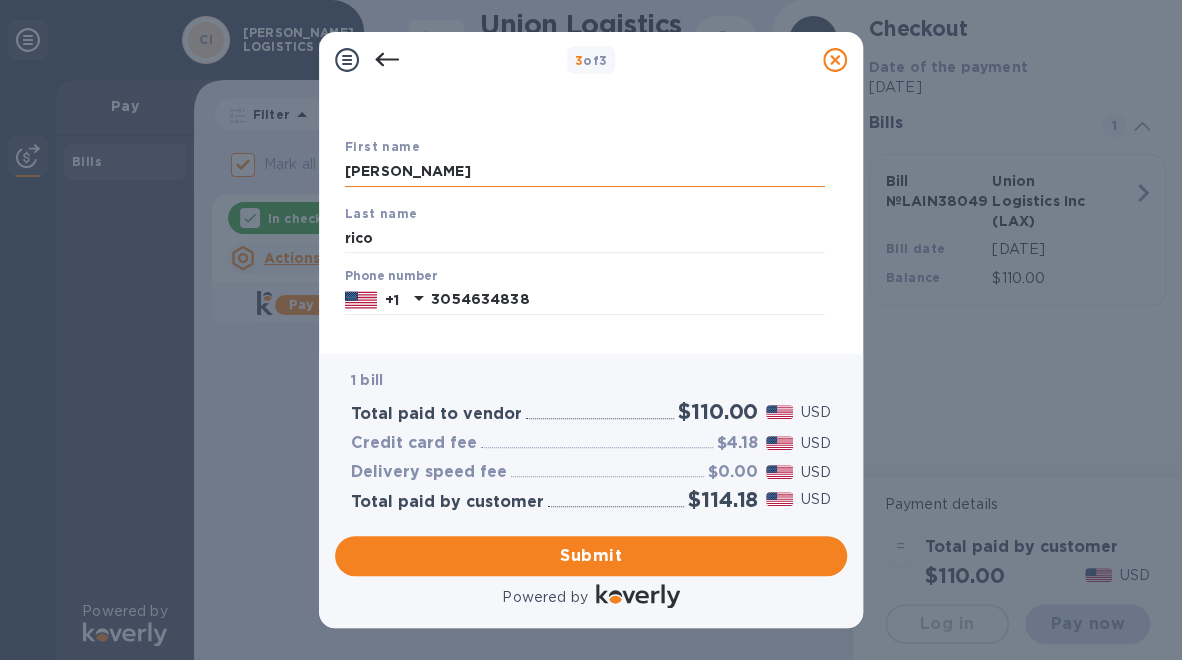 type on "[PERSON_NAME][EMAIL_ADDRESS][PERSON_NAME][DOMAIN_NAME]" 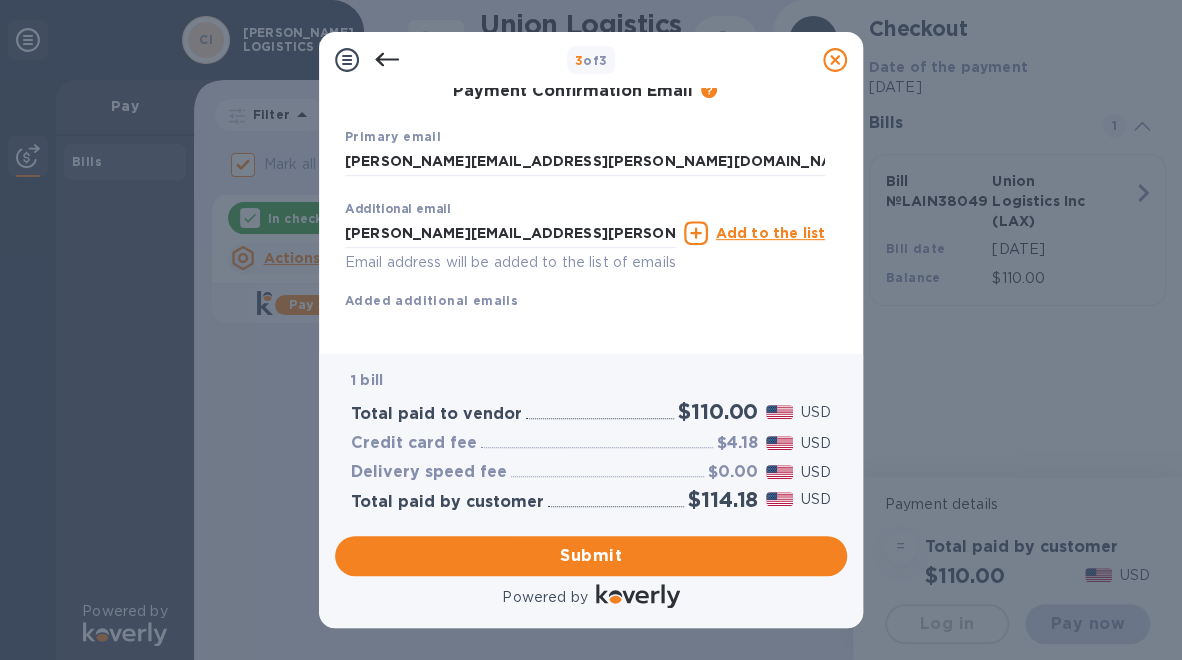 scroll, scrollTop: 367, scrollLeft: 0, axis: vertical 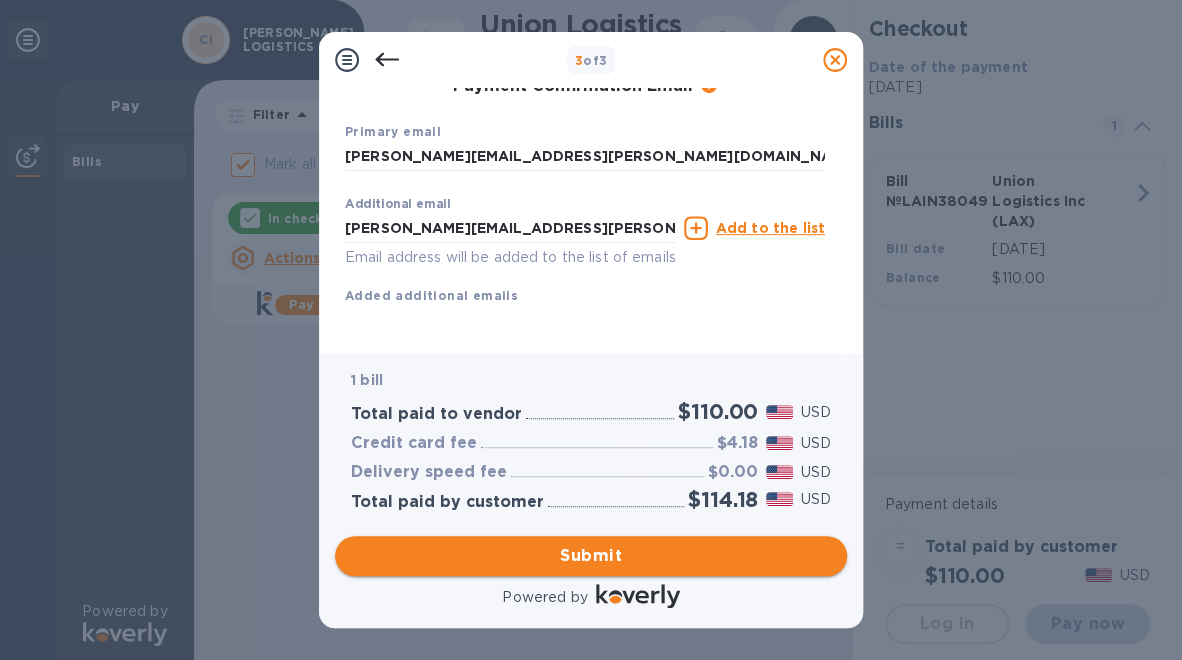 click on "Submit" at bounding box center [591, 556] 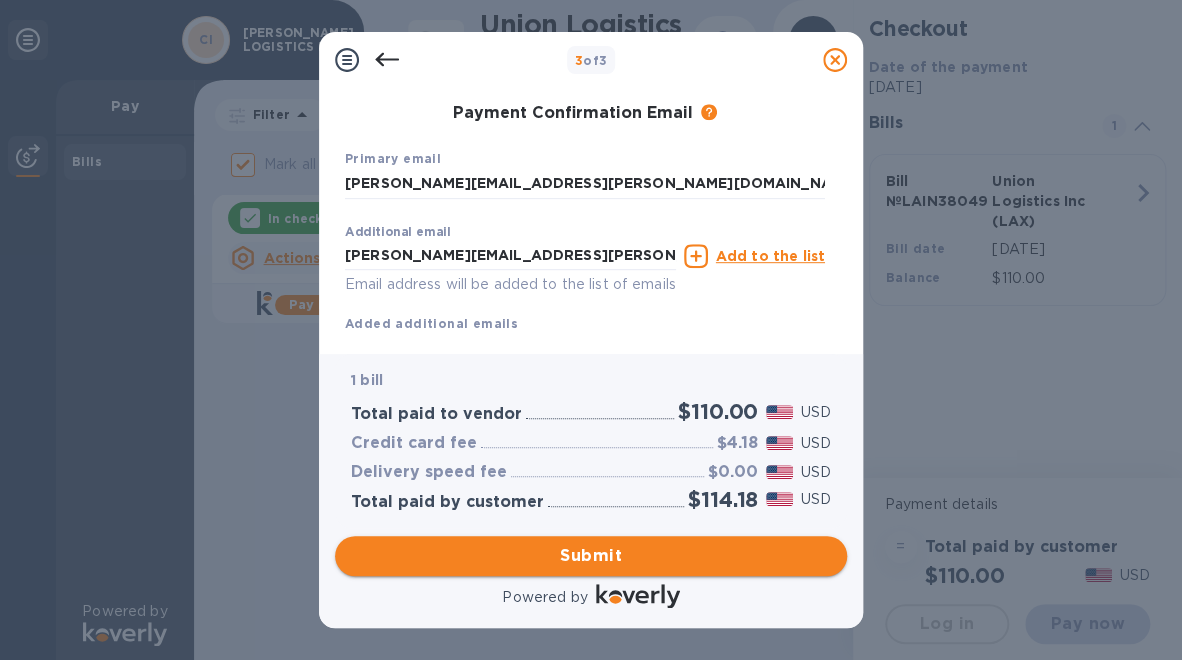 scroll, scrollTop: 419, scrollLeft: 0, axis: vertical 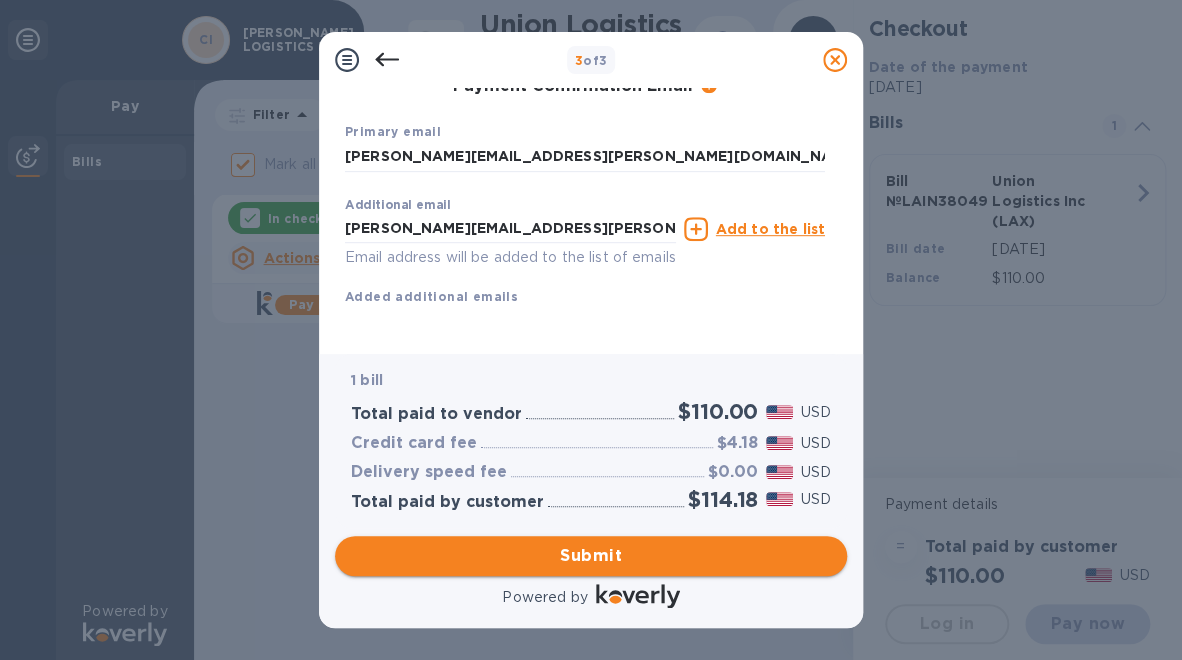 click on "Submit" at bounding box center (591, 556) 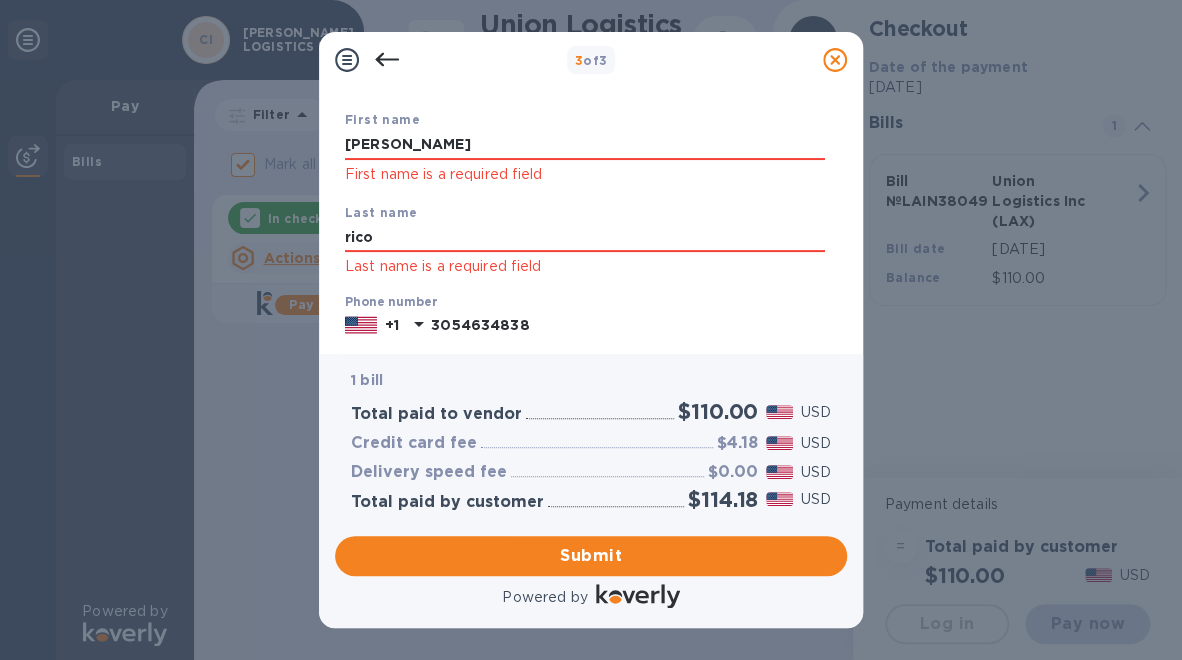 scroll, scrollTop: 98, scrollLeft: 0, axis: vertical 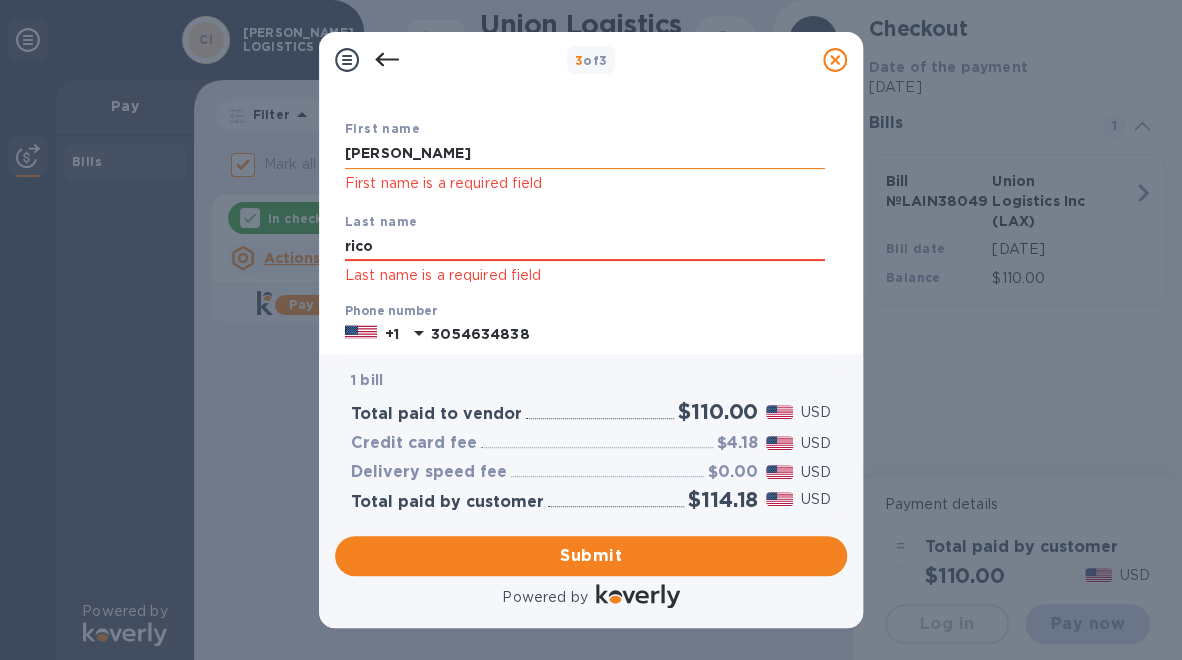 click on "[PERSON_NAME]" at bounding box center [585, 154] 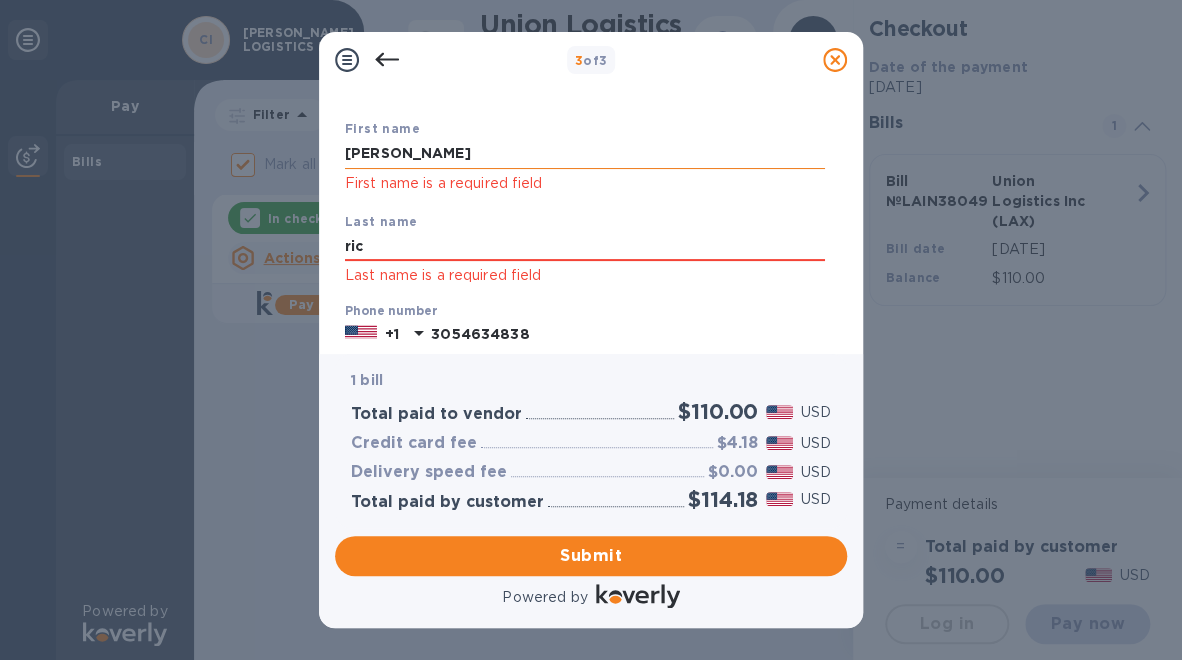 type on "rico" 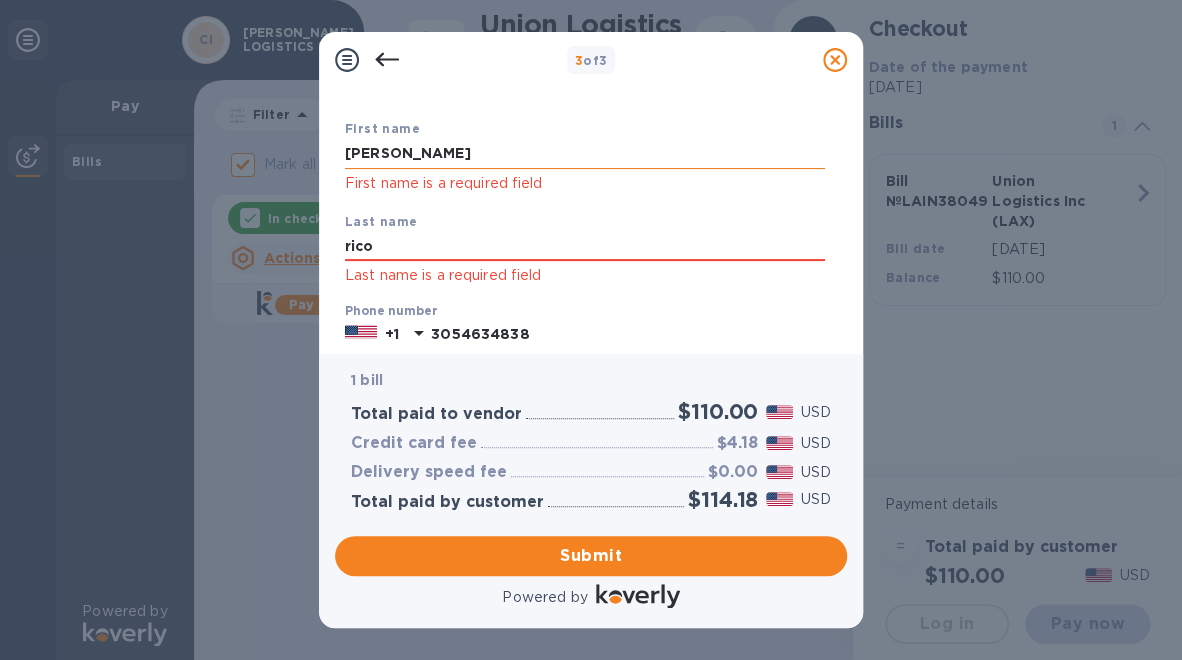 scroll, scrollTop: 109, scrollLeft: 0, axis: vertical 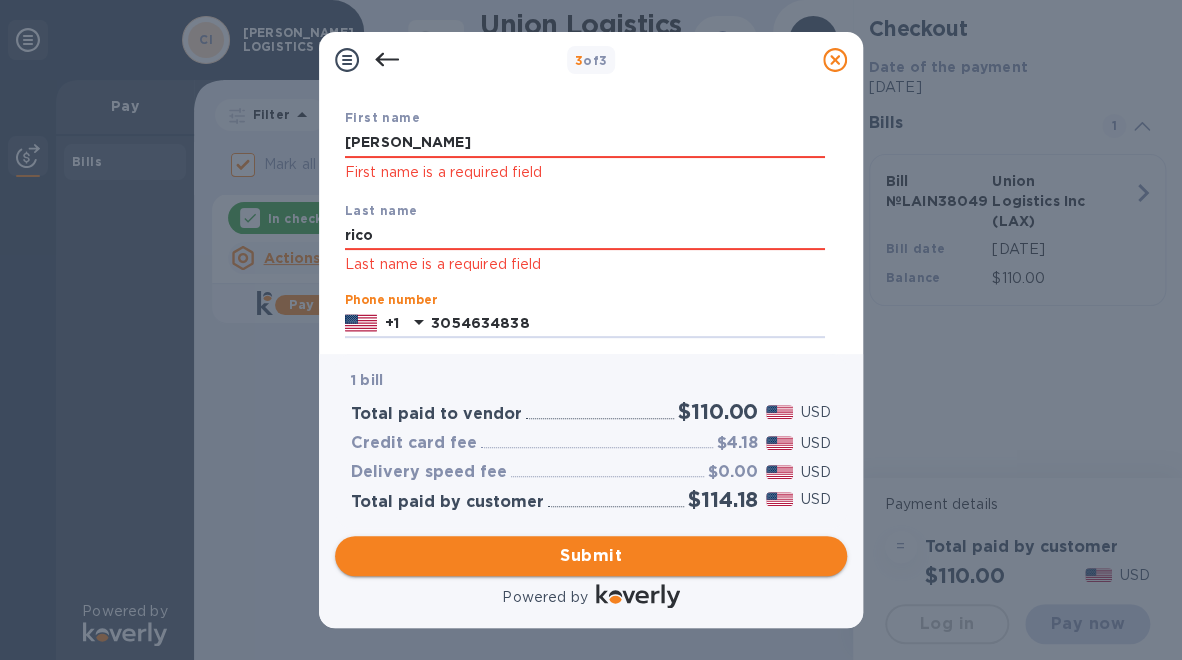 click on "Submit" at bounding box center [591, 556] 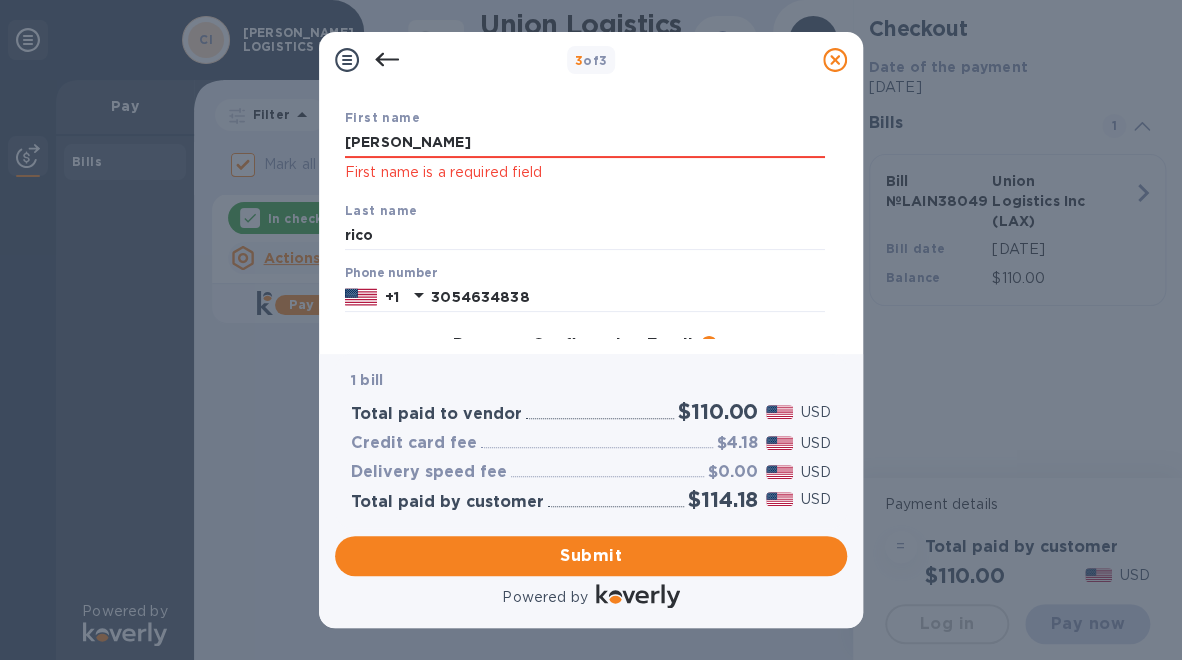 drag, startPoint x: 419, startPoint y: 146, endPoint x: 259, endPoint y: 127, distance: 161.12418 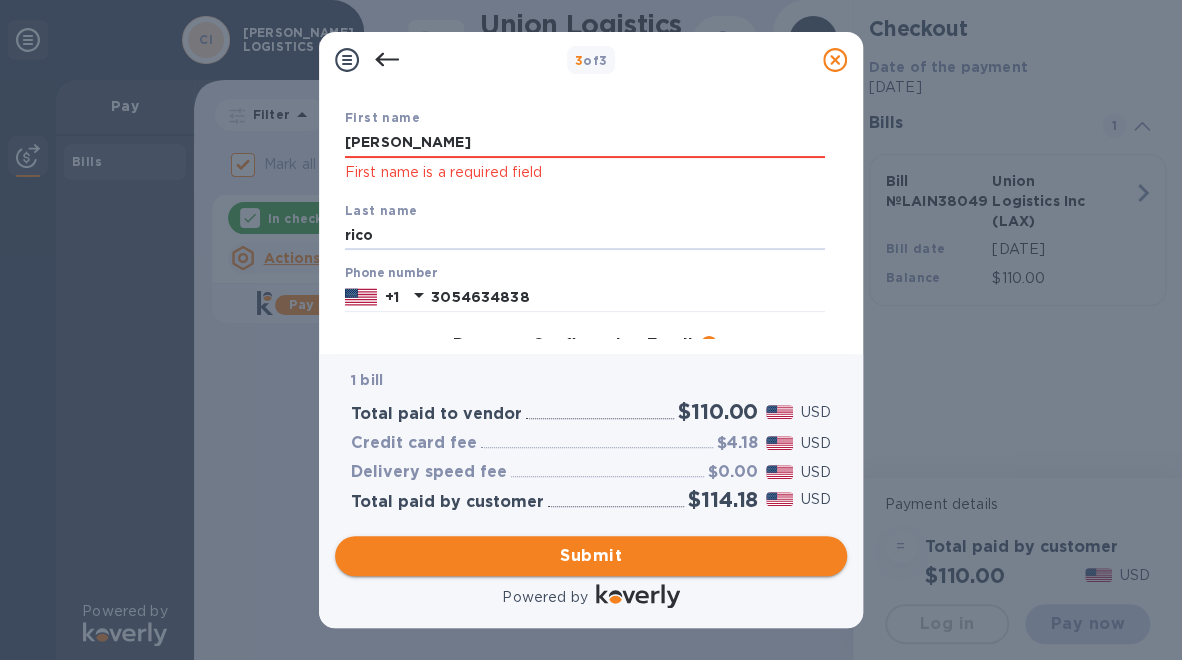 click on "Submit" at bounding box center [591, 556] 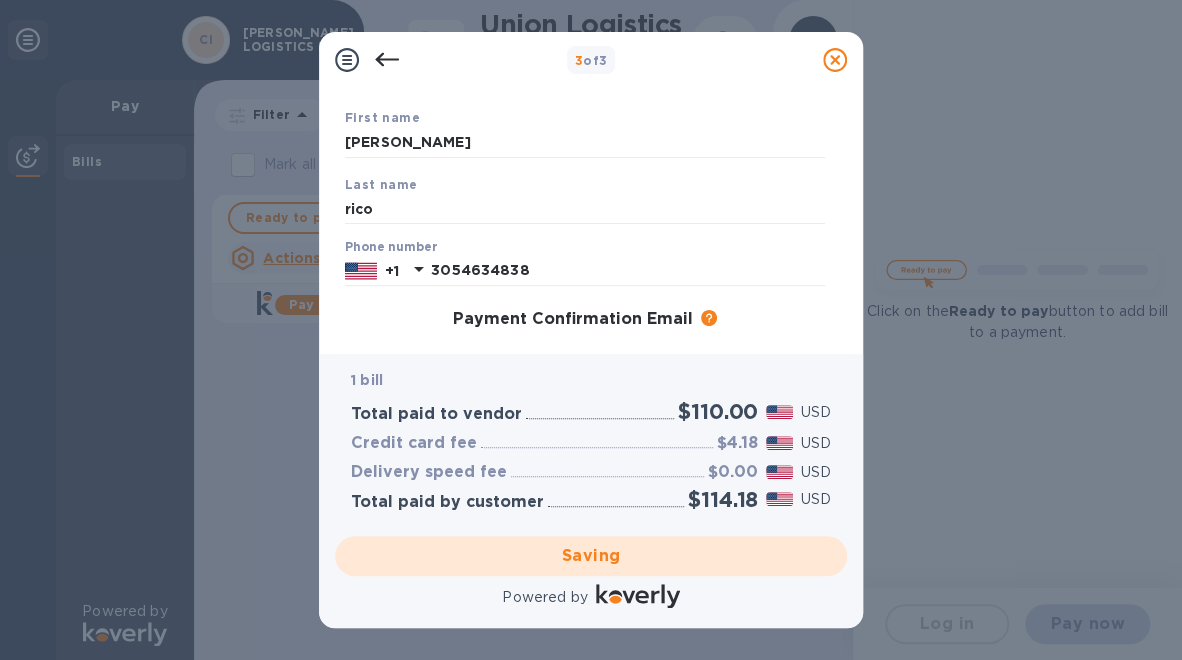 checkbox on "false" 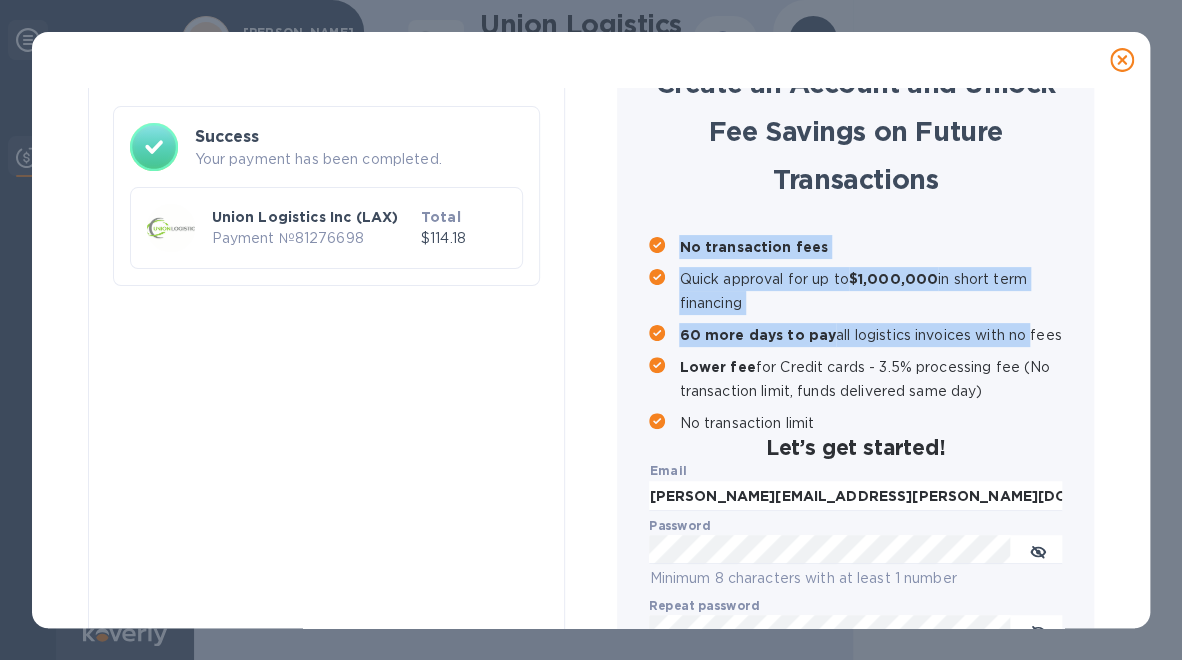 drag, startPoint x: 1124, startPoint y: 342, endPoint x: 1125, endPoint y: 184, distance: 158.00316 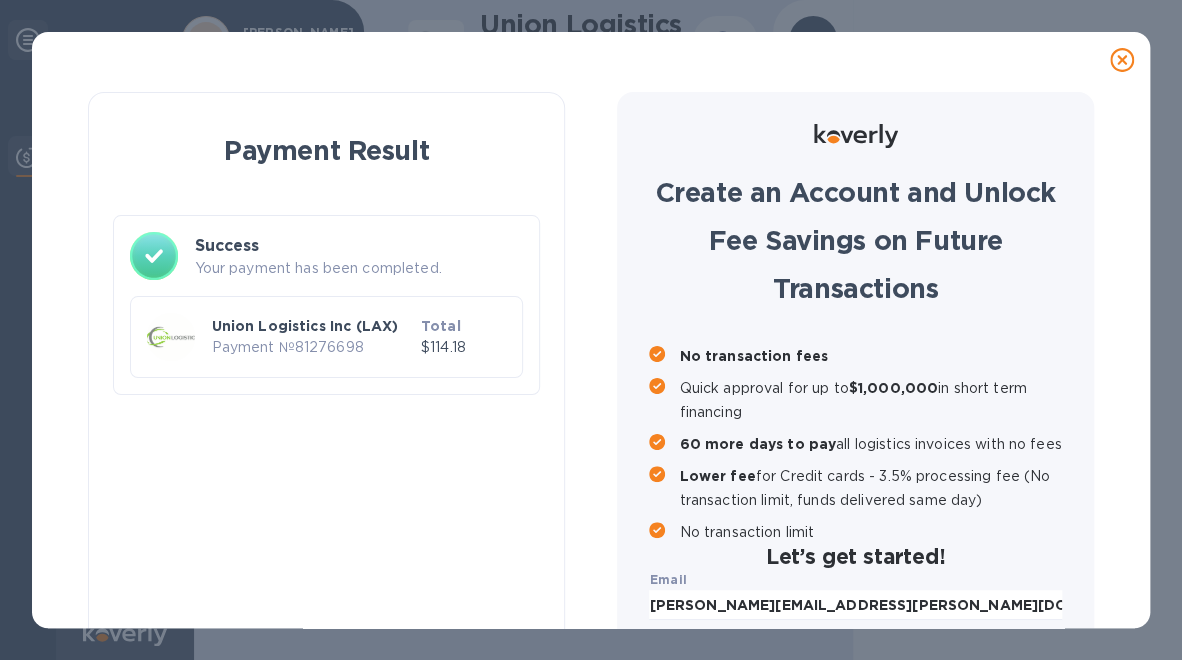 click on "Payment Result Success Your payment has been completed. Union Logistics Inc (LAX) Payment № 81276698 Total $114.18 Have any questions? Powered by" at bounding box center [326, 488] 